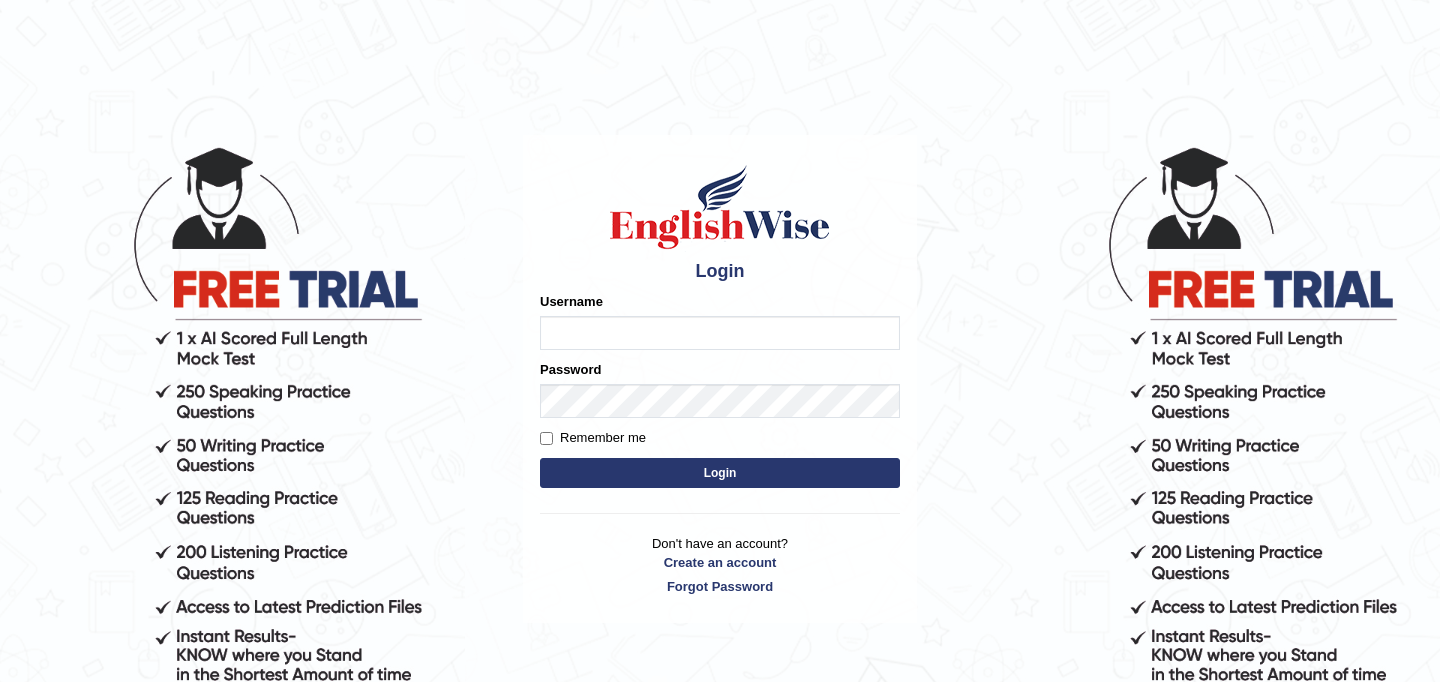 scroll, scrollTop: 0, scrollLeft: 0, axis: both 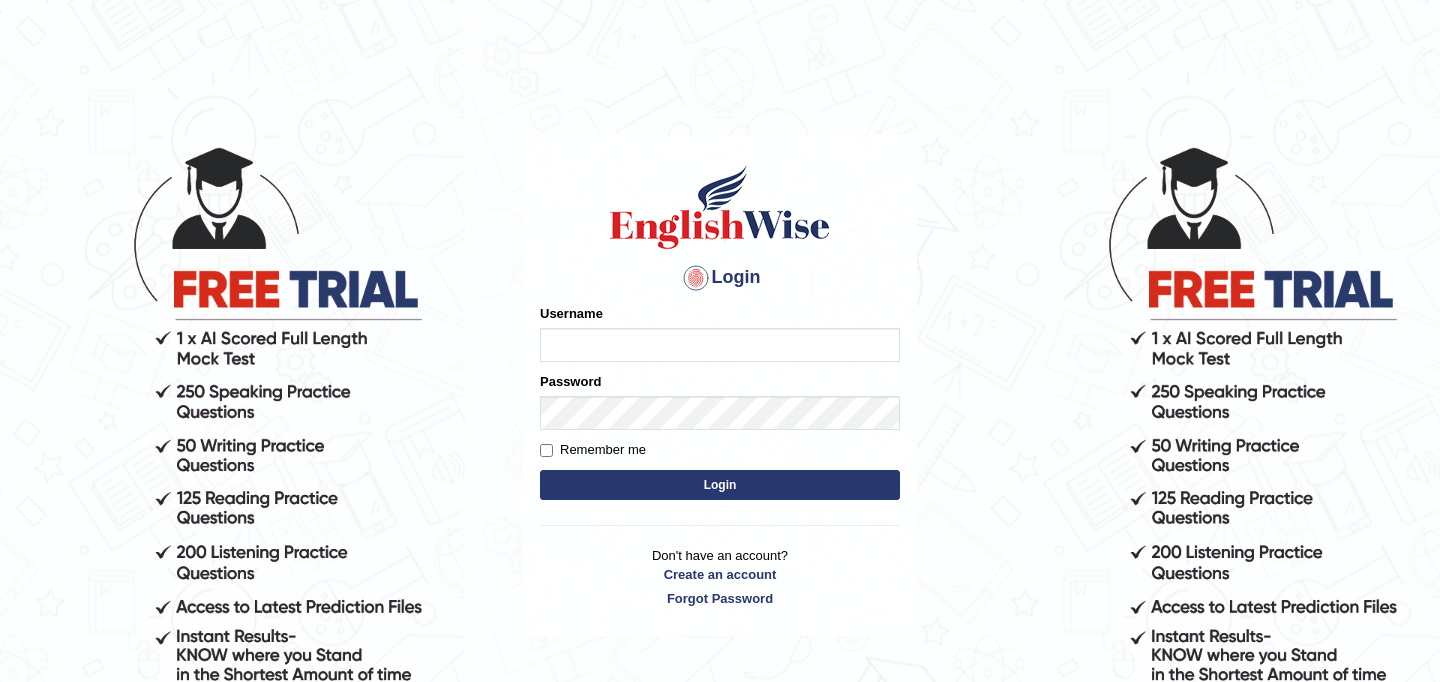 type on "[LAST]" 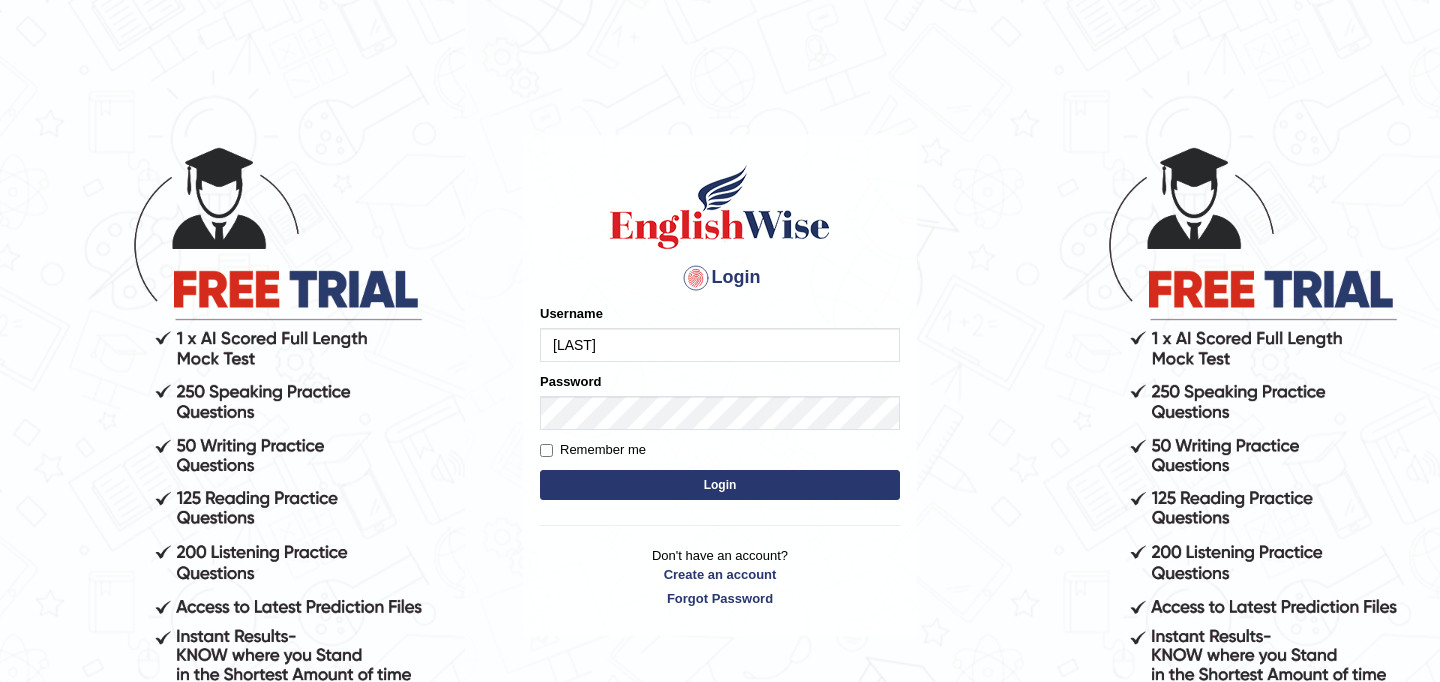 click on "Login" at bounding box center (720, 485) 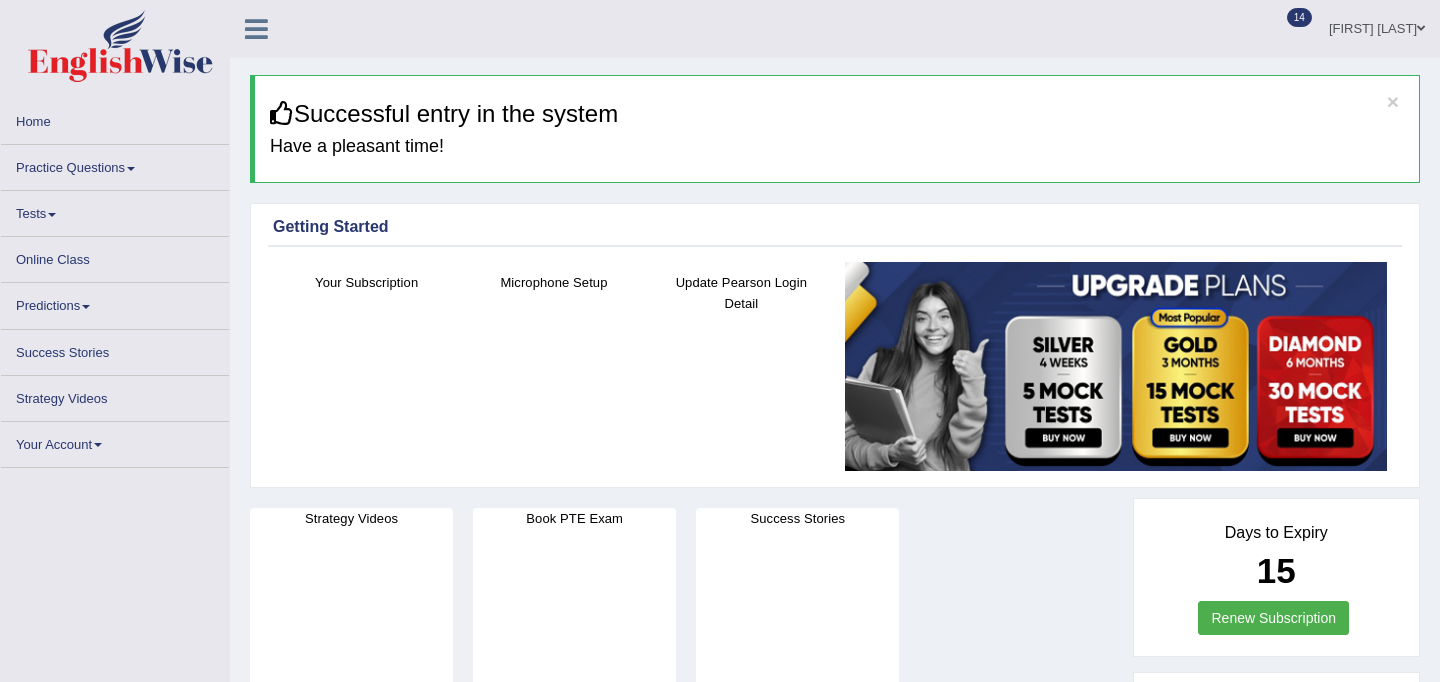 scroll, scrollTop: 0, scrollLeft: 0, axis: both 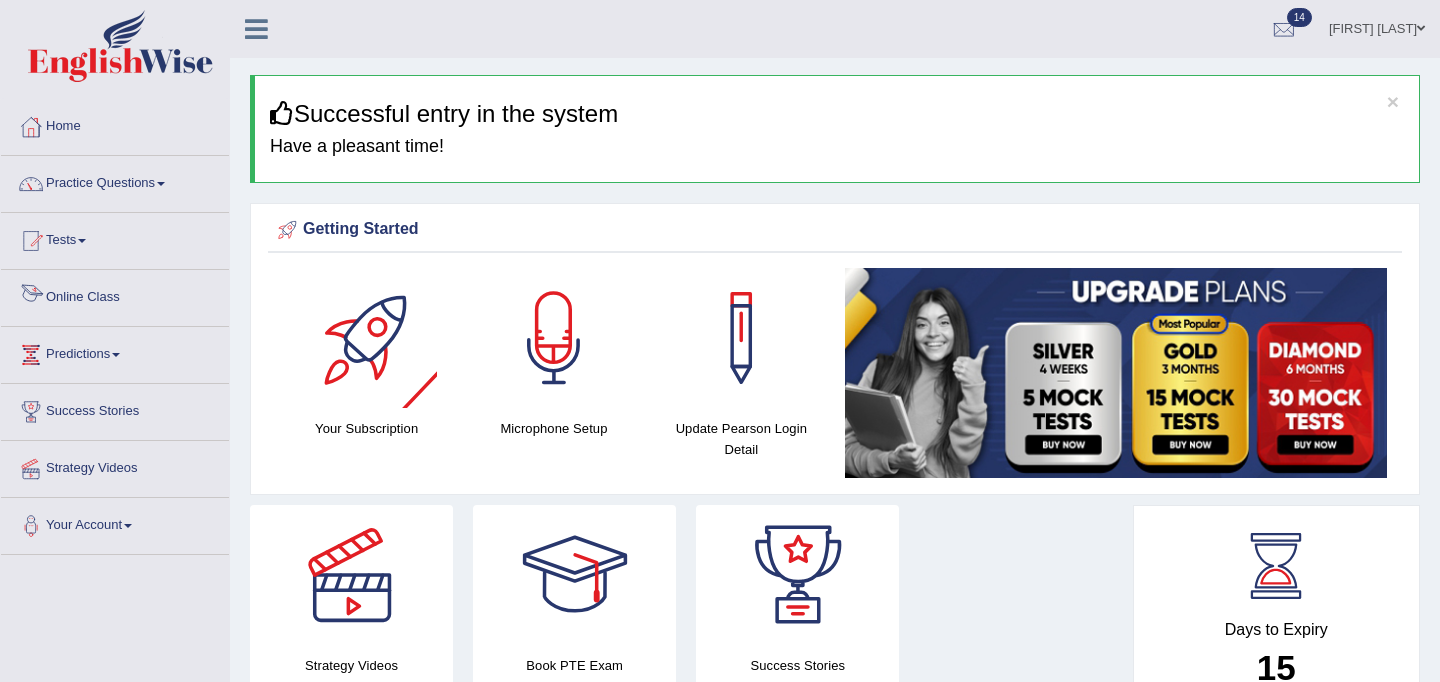 click on "Online Class" at bounding box center (115, 295) 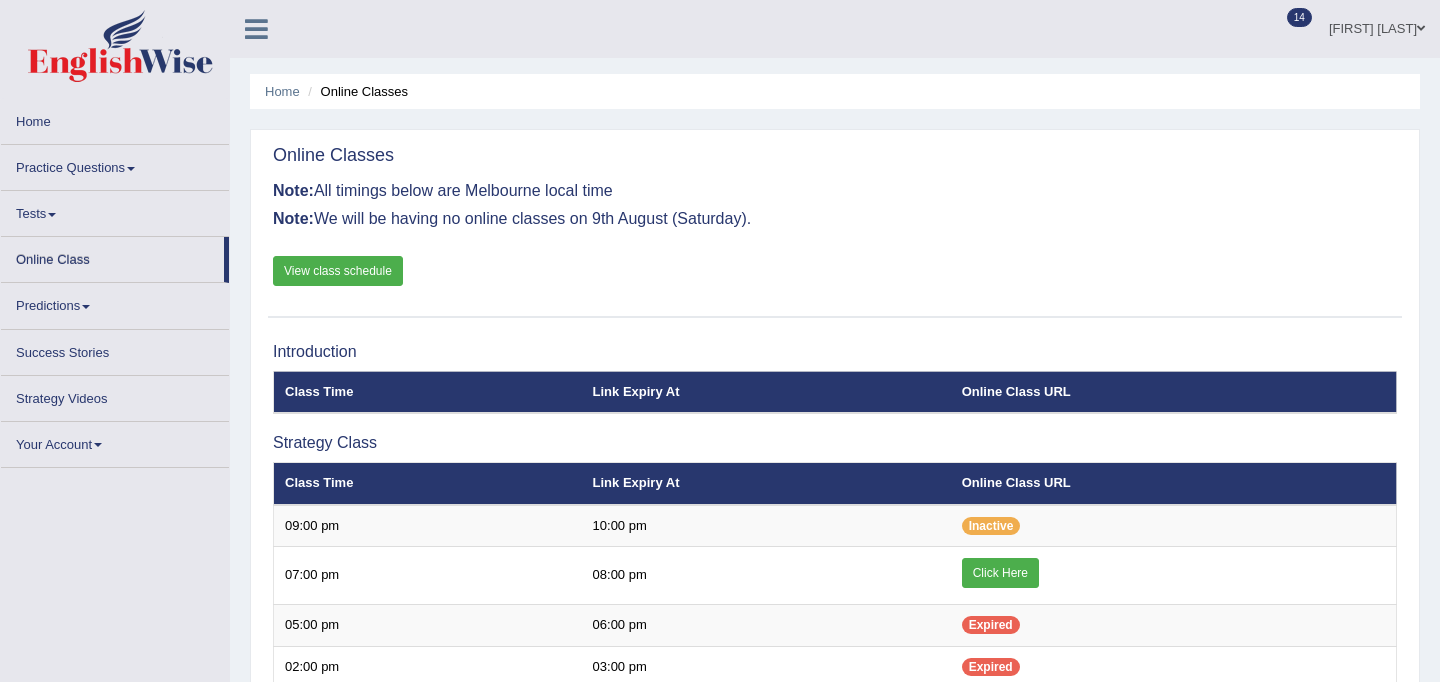 scroll, scrollTop: 0, scrollLeft: 0, axis: both 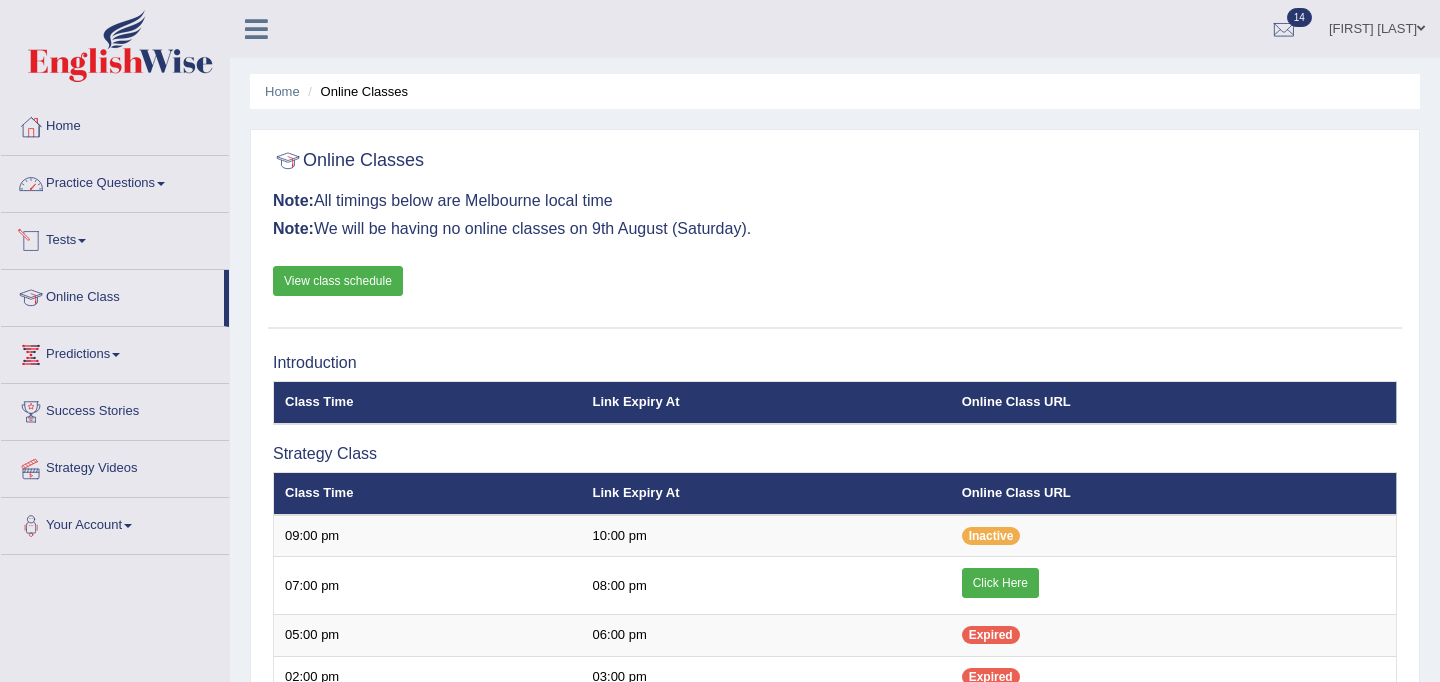 click on "Practice Questions" at bounding box center (115, 181) 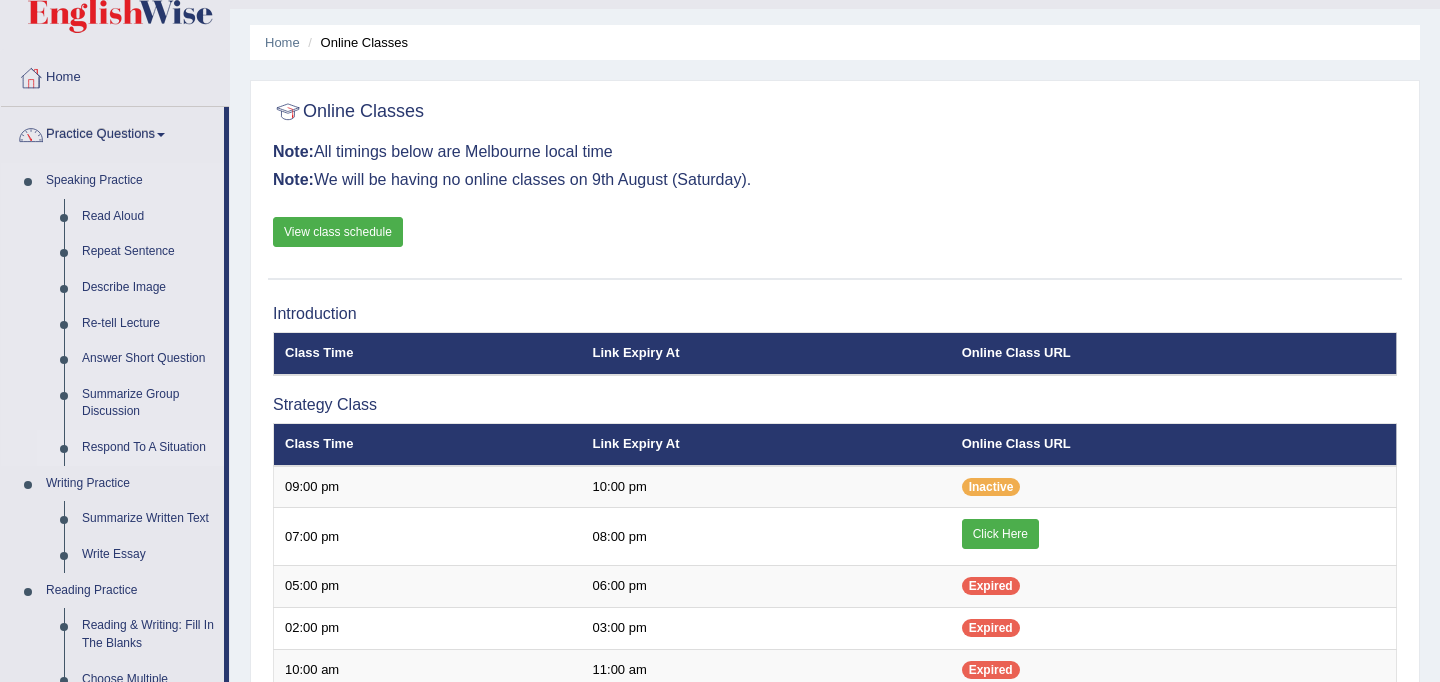 scroll, scrollTop: 64, scrollLeft: 0, axis: vertical 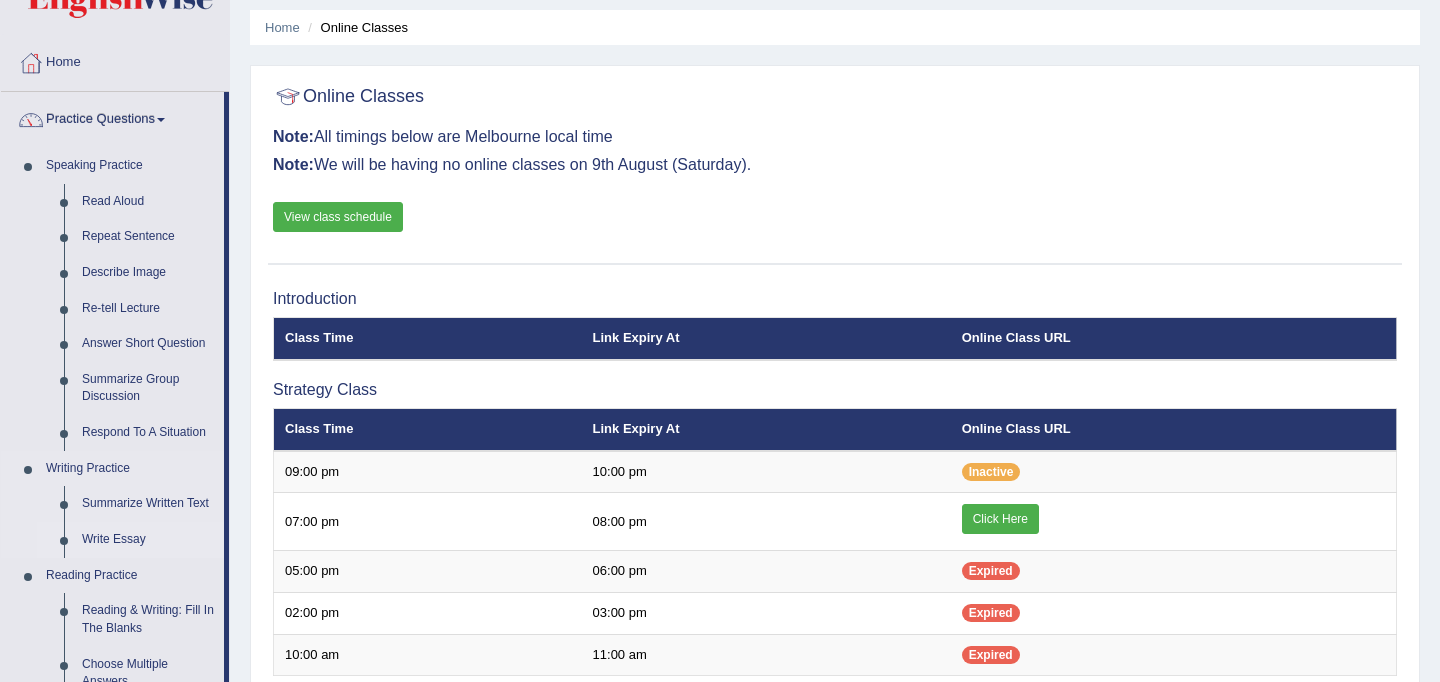 click on "Write Essay" at bounding box center [148, 540] 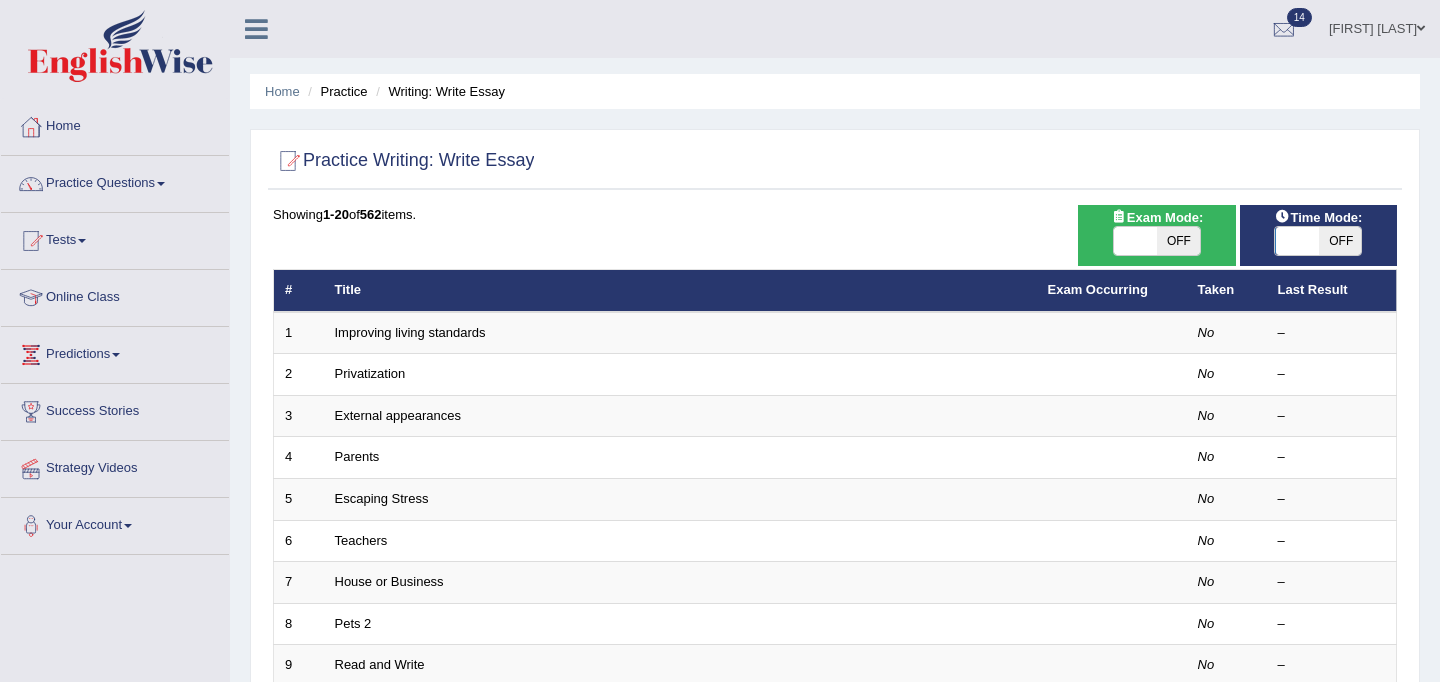 scroll, scrollTop: 0, scrollLeft: 0, axis: both 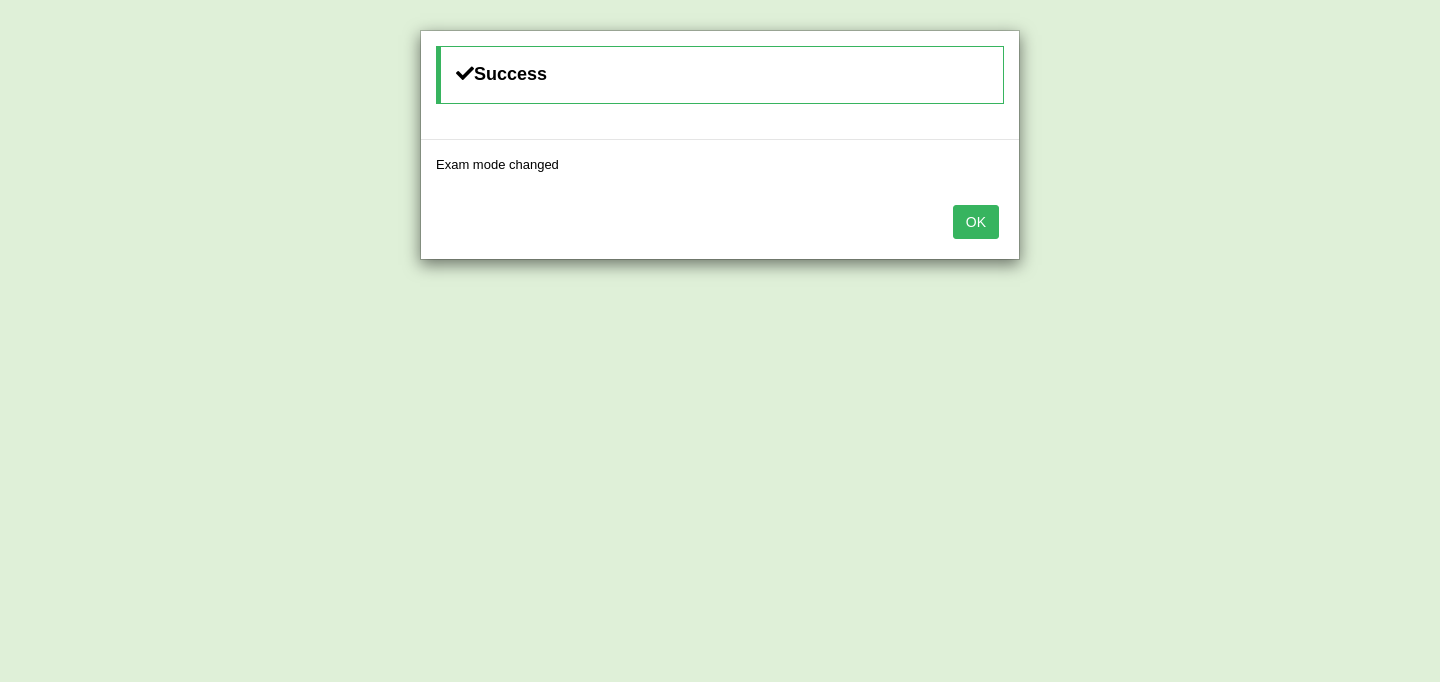 click on "OK" at bounding box center [976, 222] 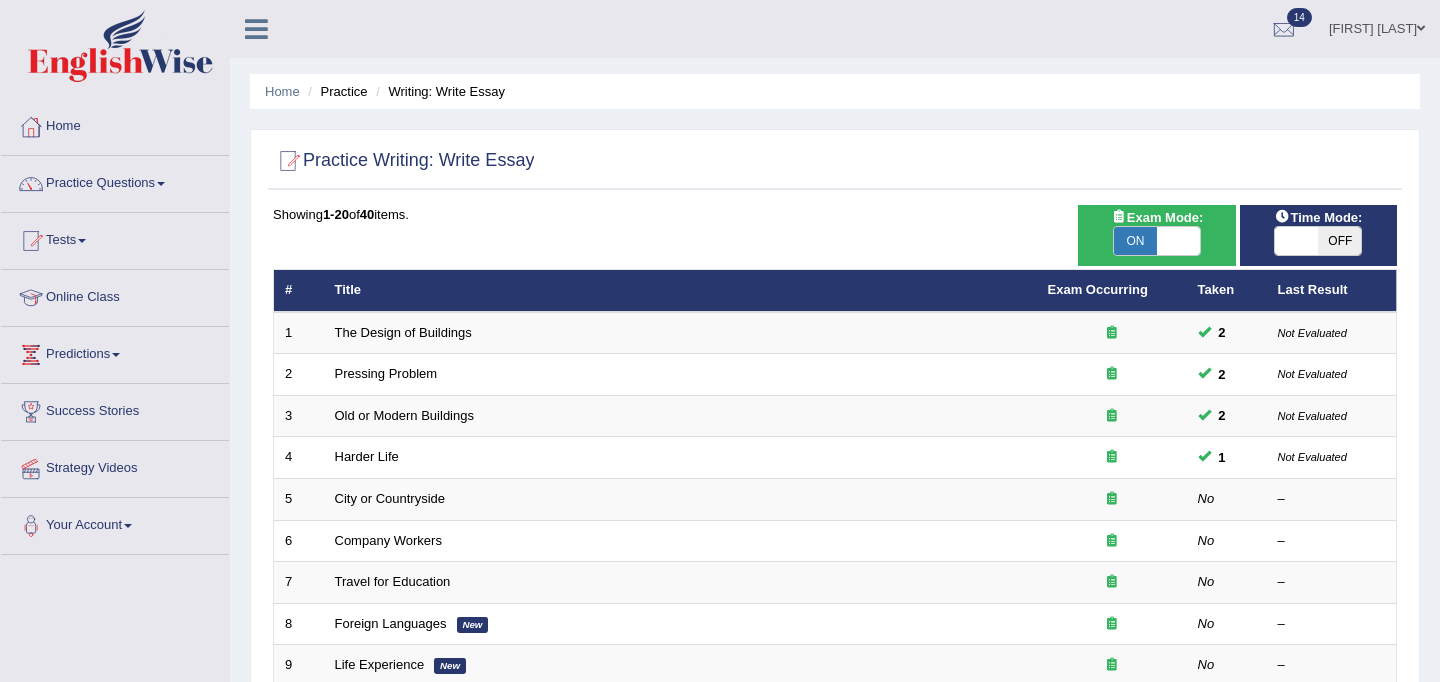 scroll, scrollTop: 0, scrollLeft: 0, axis: both 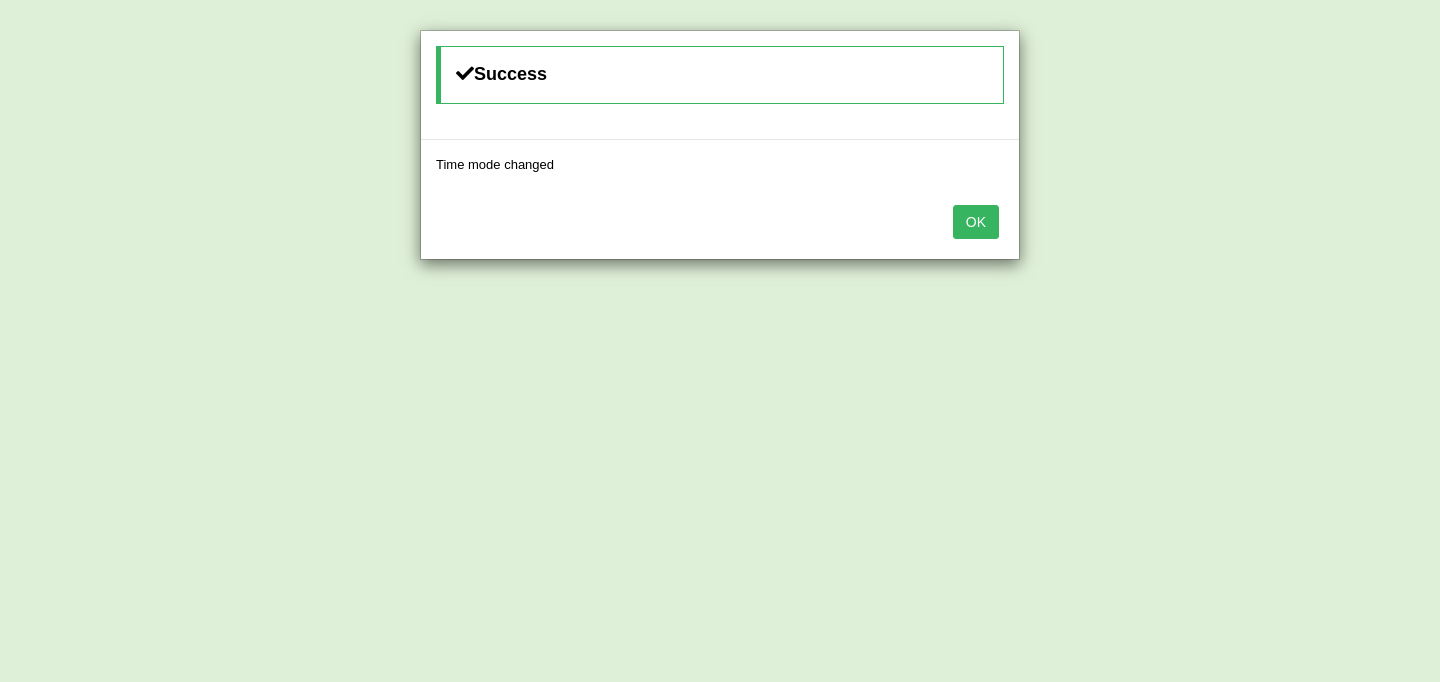 click on "OK" at bounding box center (976, 222) 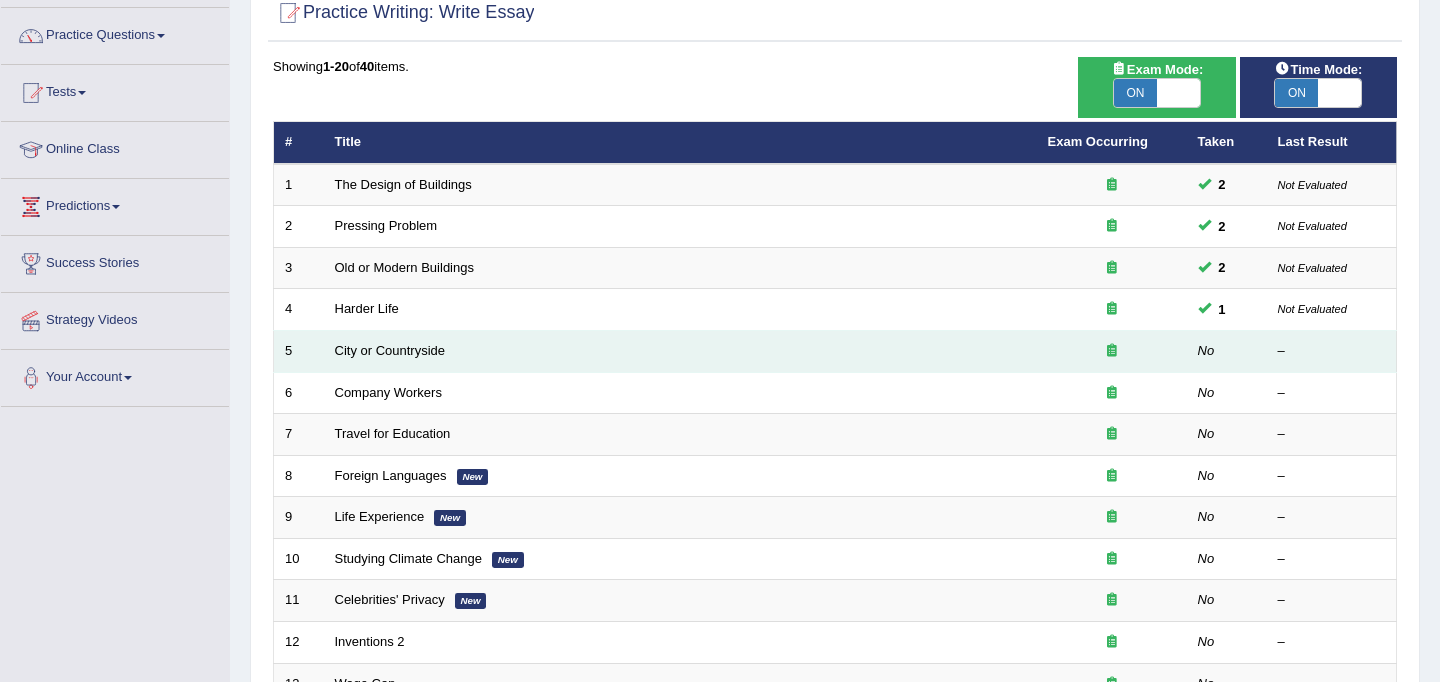 scroll, scrollTop: 155, scrollLeft: 0, axis: vertical 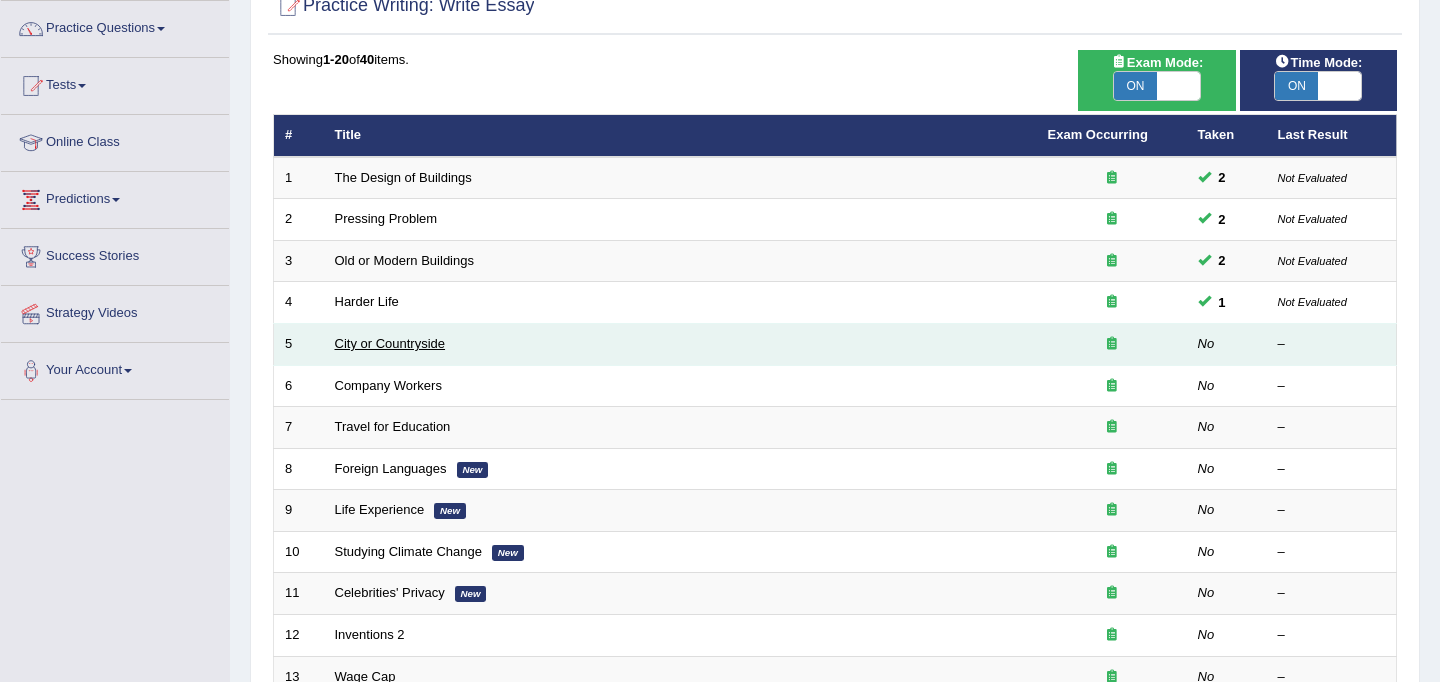 click on "City or Countryside" at bounding box center [390, 343] 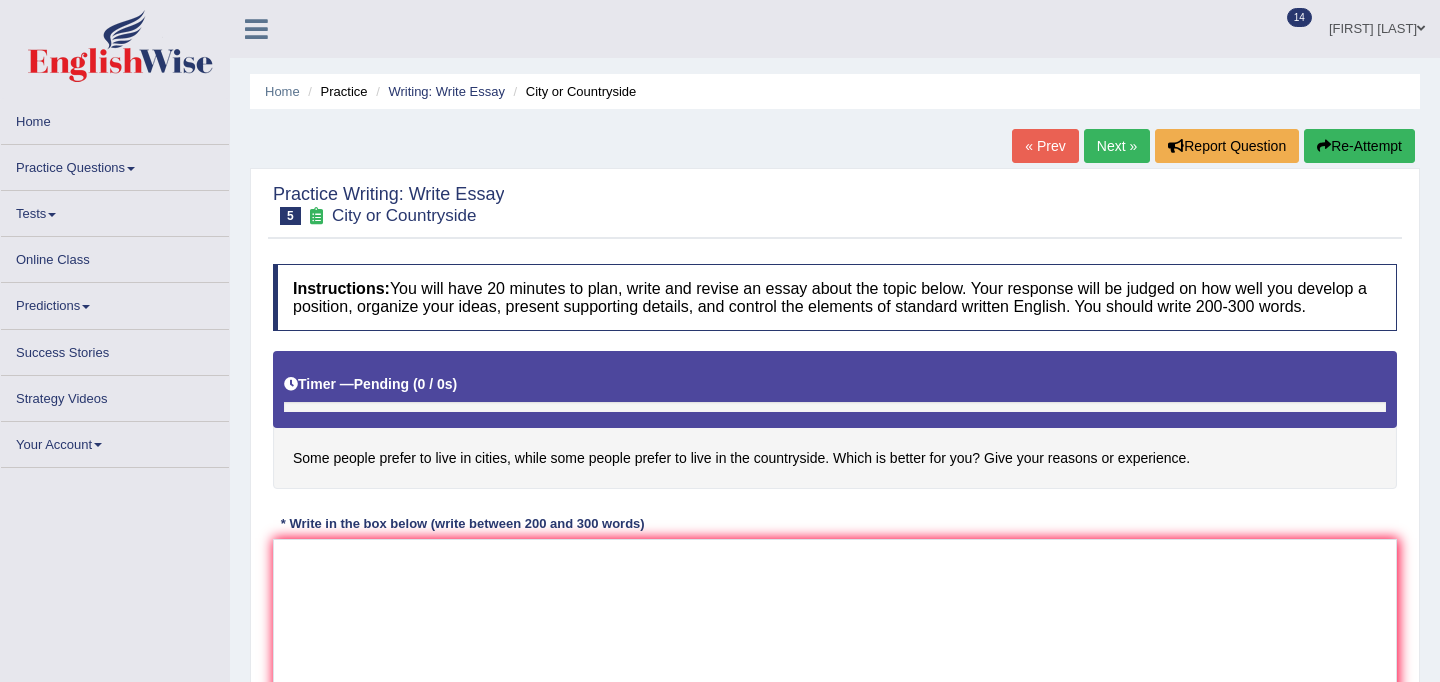 scroll, scrollTop: 0, scrollLeft: 0, axis: both 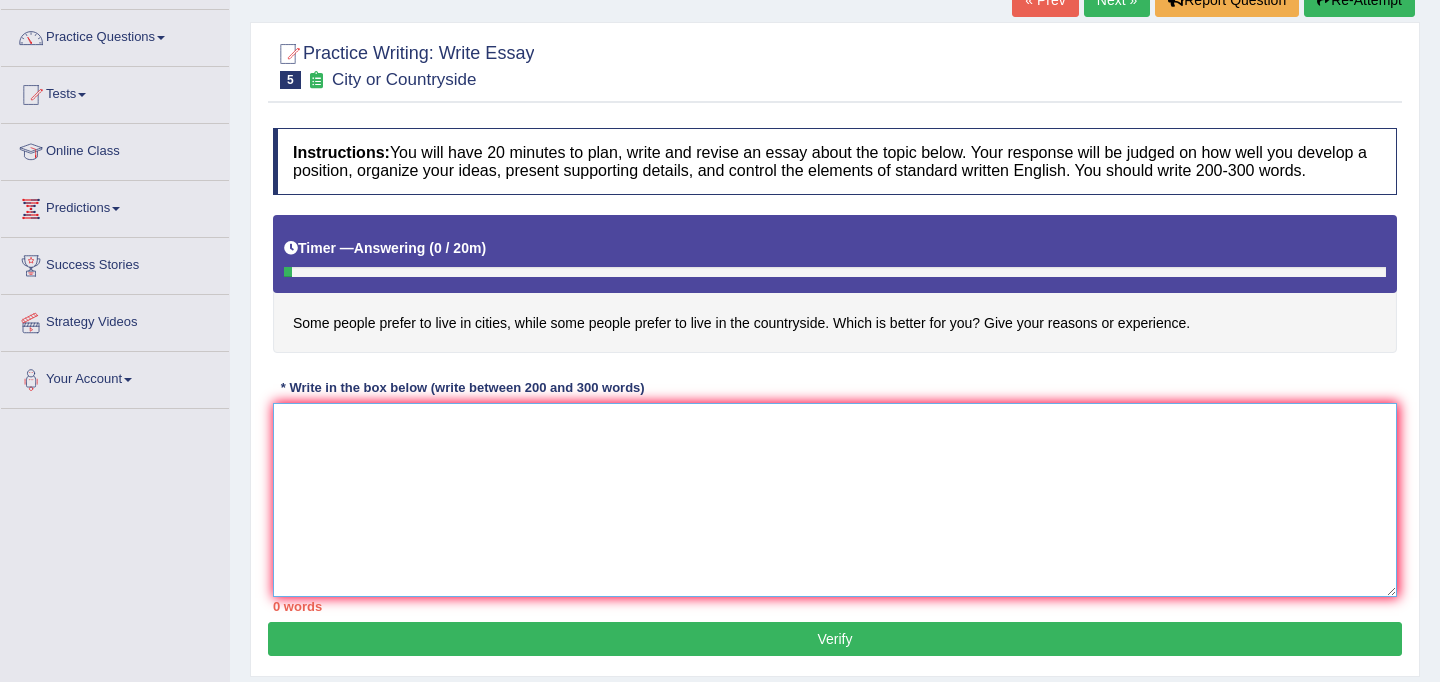 click at bounding box center (835, 500) 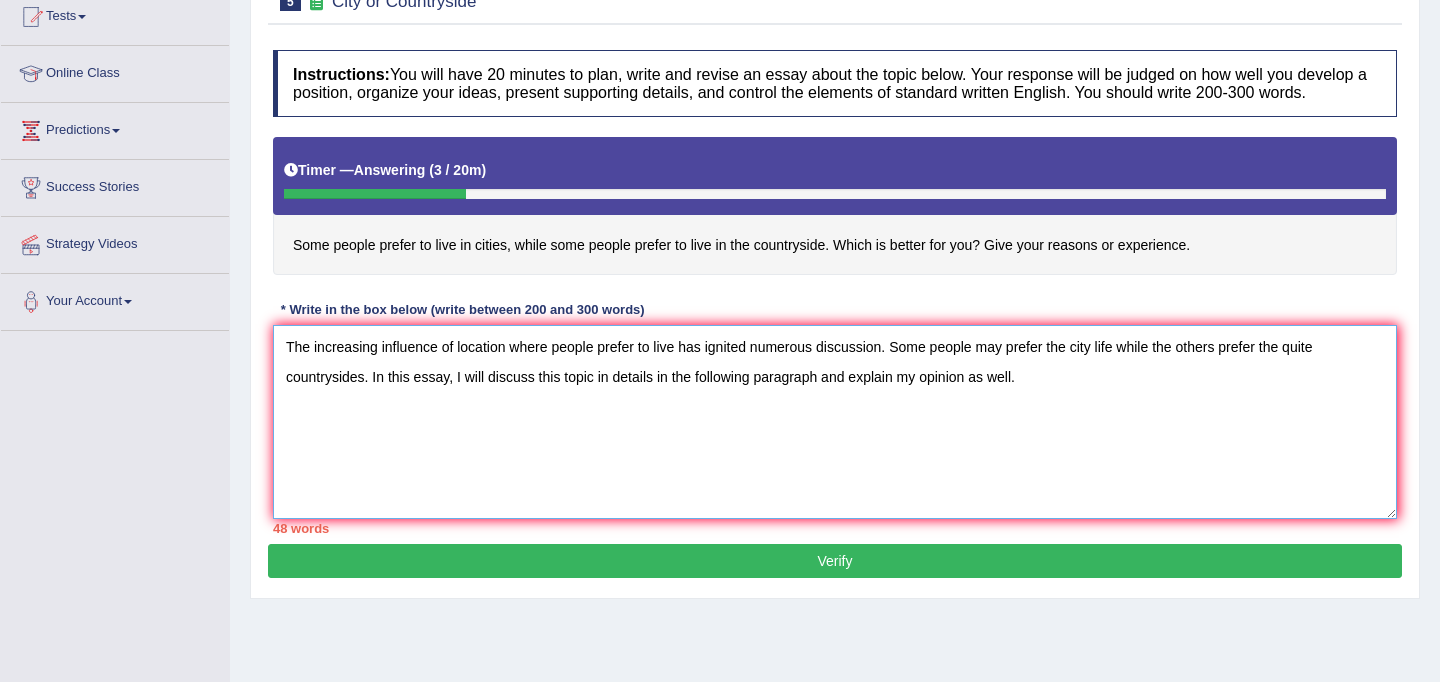 scroll, scrollTop: 230, scrollLeft: 0, axis: vertical 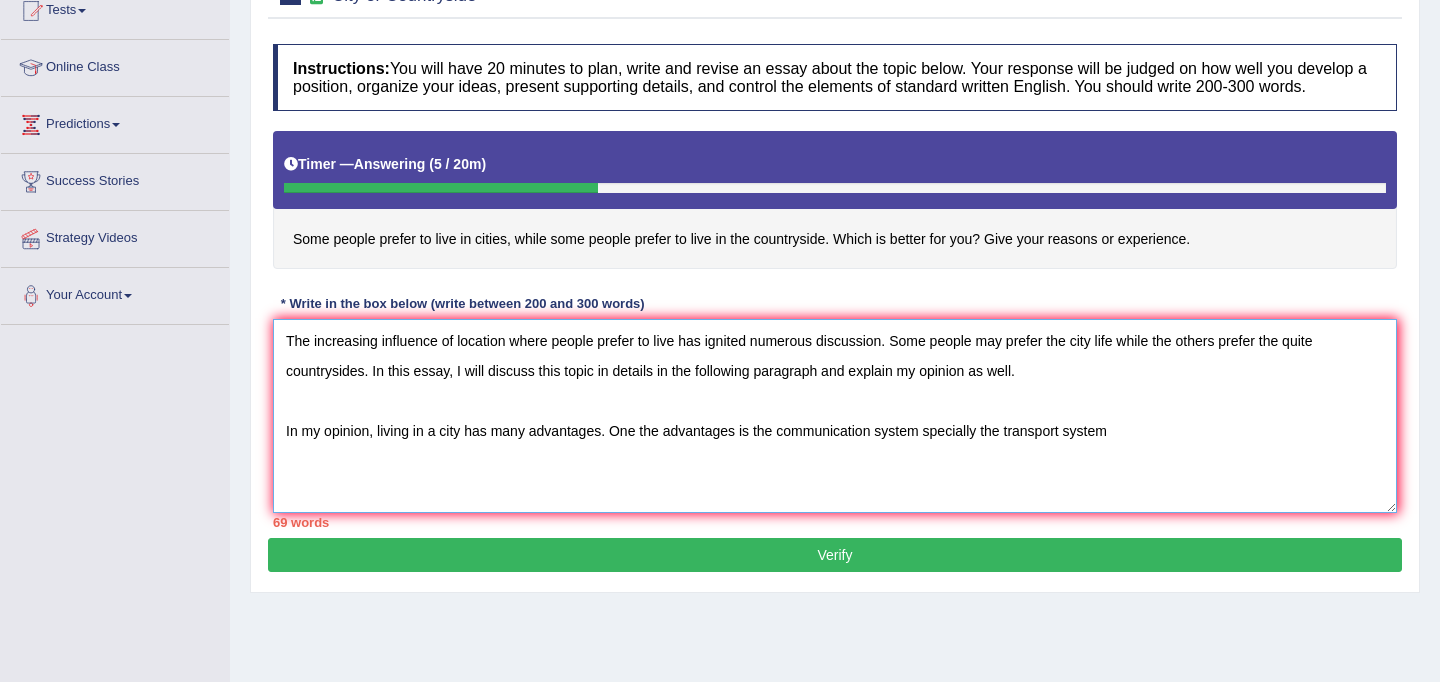 drag, startPoint x: 980, startPoint y: 451, endPoint x: 782, endPoint y: 447, distance: 198.0404 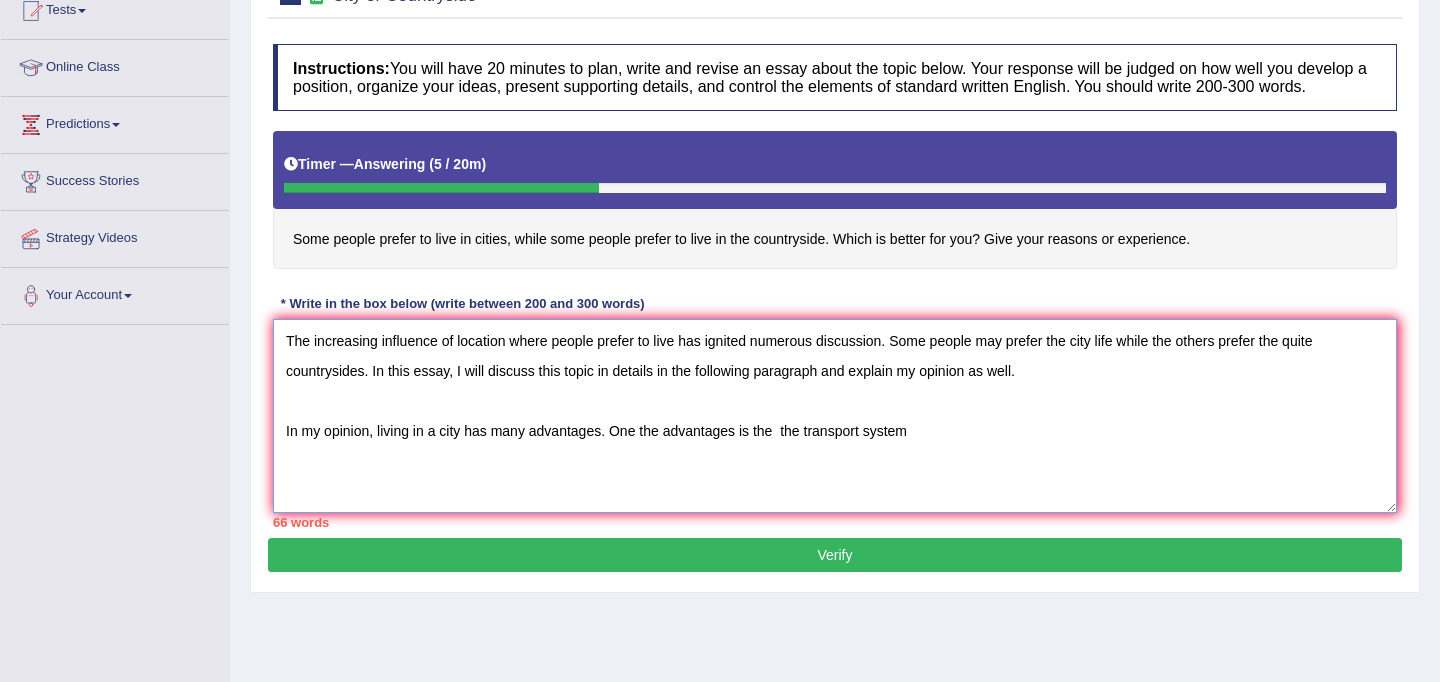 click on "The increasing influence of location where people prefer to live has ignited numerous discussion. Some people may prefer the city life while the others prefer the quite countrysides. In this essay, I will discuss this topic in details in the following paragraph and explain my opinion as well.
In my opinion, living in a city has many advantages. One the advantages is the  the transport system" at bounding box center (835, 416) 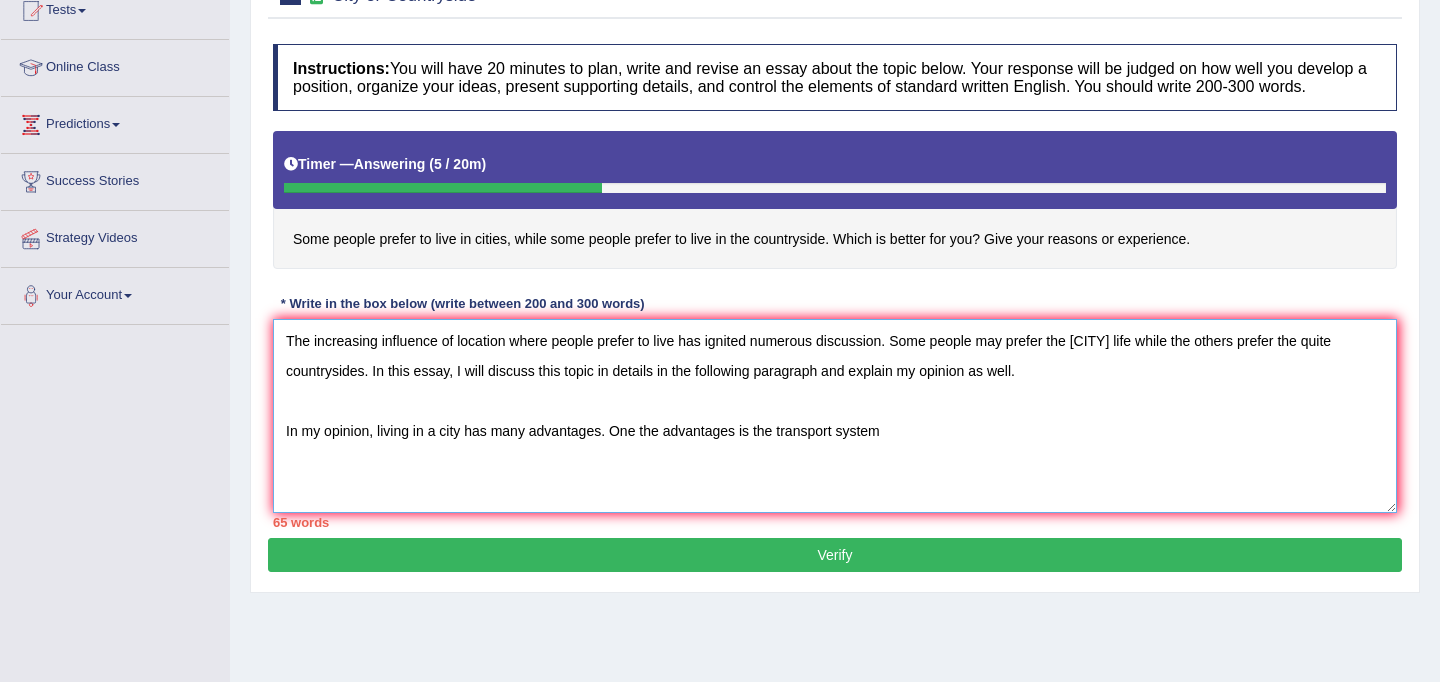 click on "The increasing influence of location where people prefer to live has ignited numerous discussion. Some people may prefer the [CITY] life while the others prefer the quite countrysides. In this essay, I will discuss this topic in details in the following paragraph and explain my opinion as well.
In my opinion, living in a city has many advantages. One the advantages is the transport system" at bounding box center (835, 416) 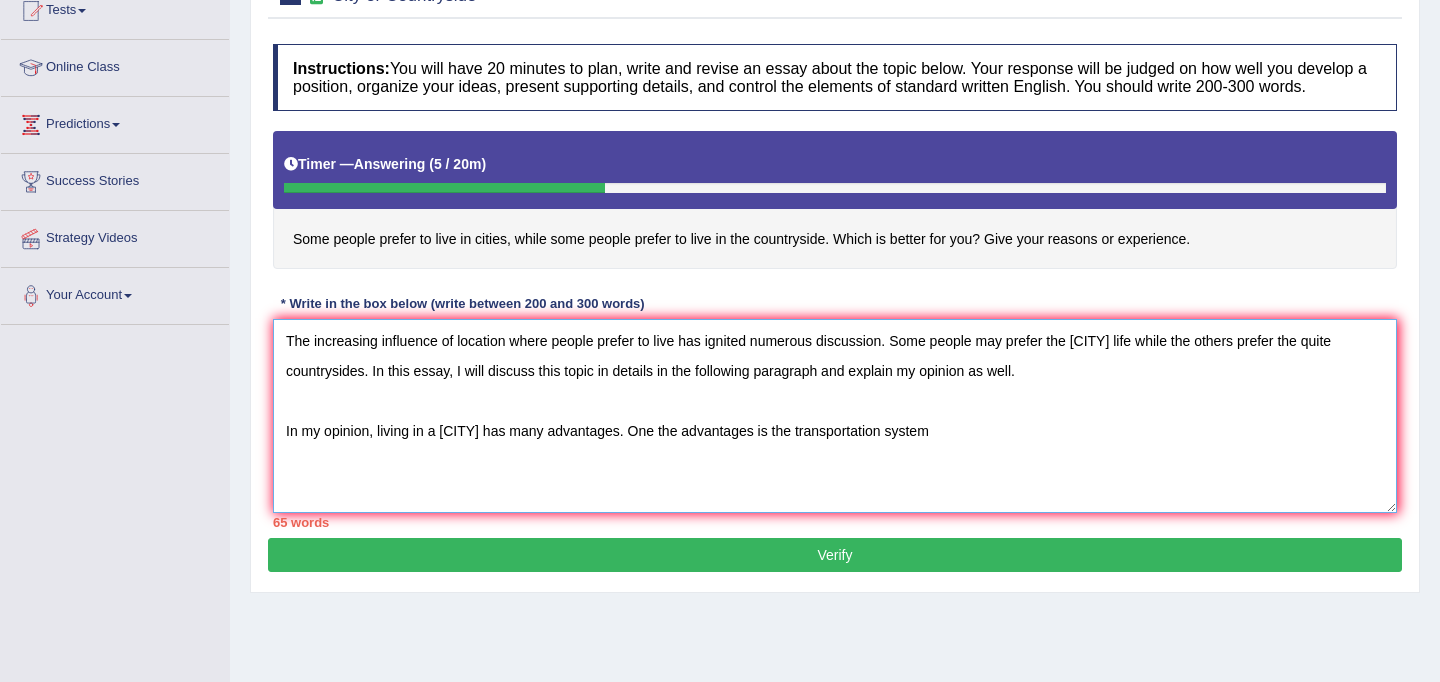 click on "The increasing influence of location where people prefer to live has ignited numerous discussion. Some people may prefer the [CITY] life while the others prefer the quite countrysides. In this essay, I will discuss this topic in details in the following paragraph and explain my opinion as well.
In my opinion, living in a [CITY] has many advantages. One the advantages is the transportation system" at bounding box center (835, 416) 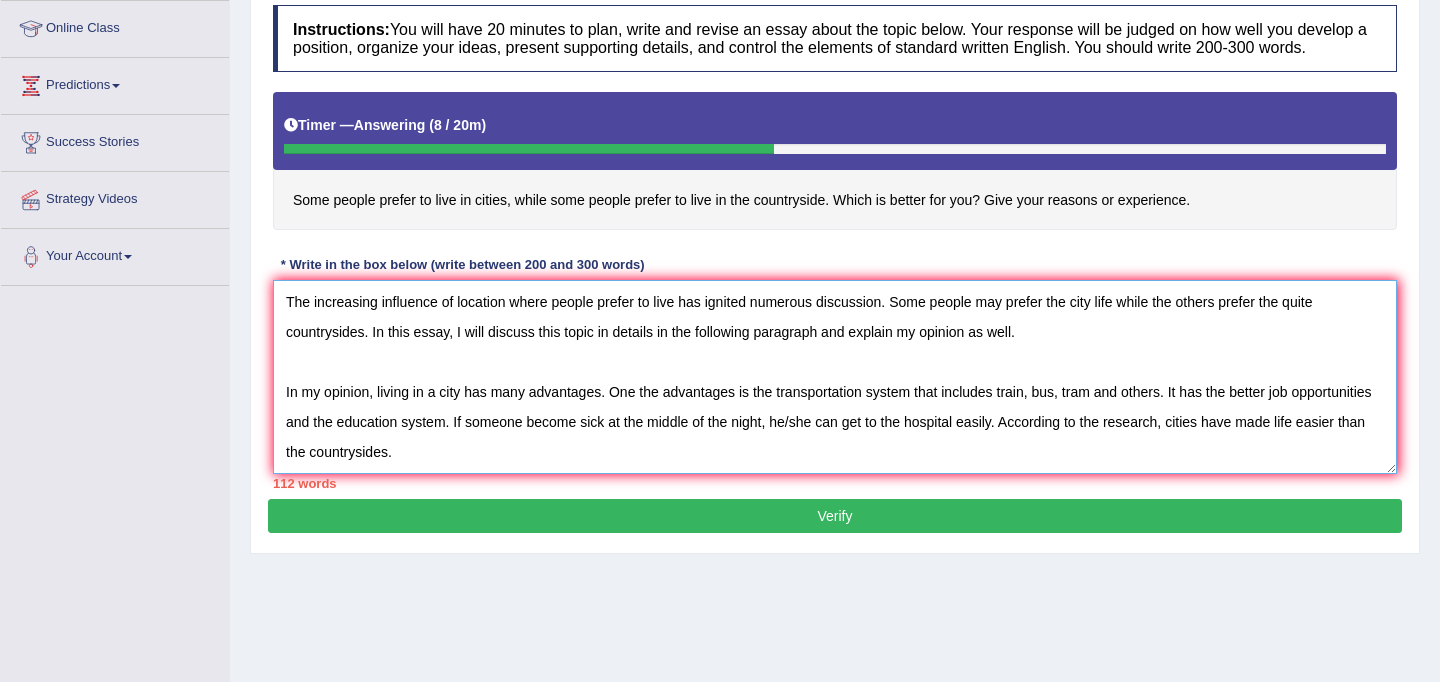 scroll, scrollTop: 301, scrollLeft: 0, axis: vertical 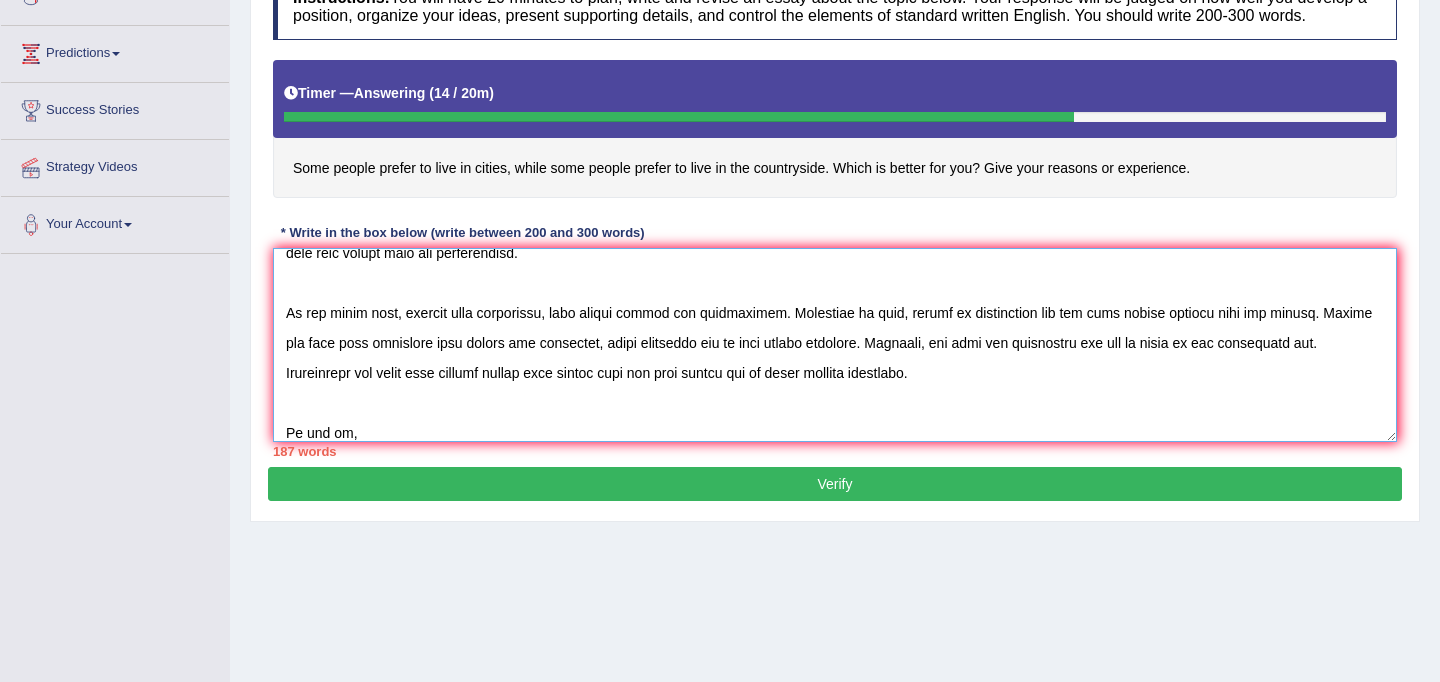 click at bounding box center [835, 345] 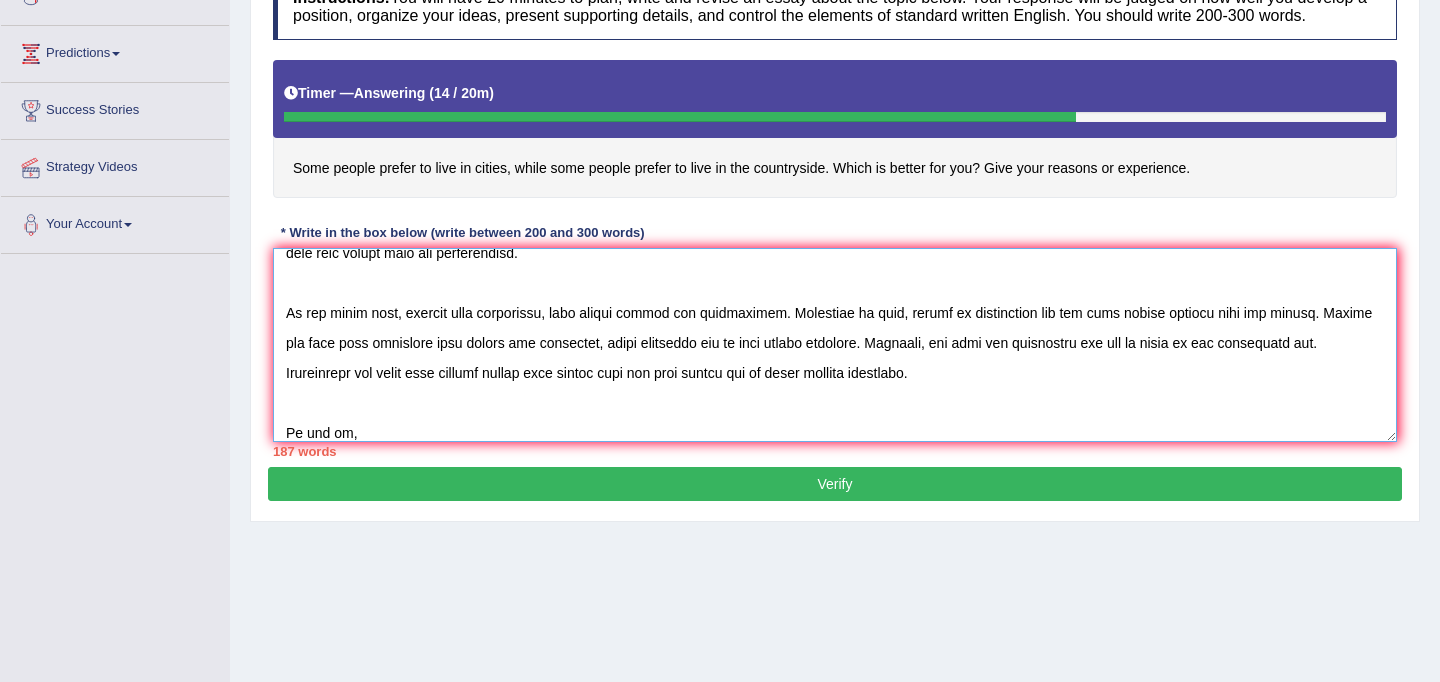 click at bounding box center (835, 345) 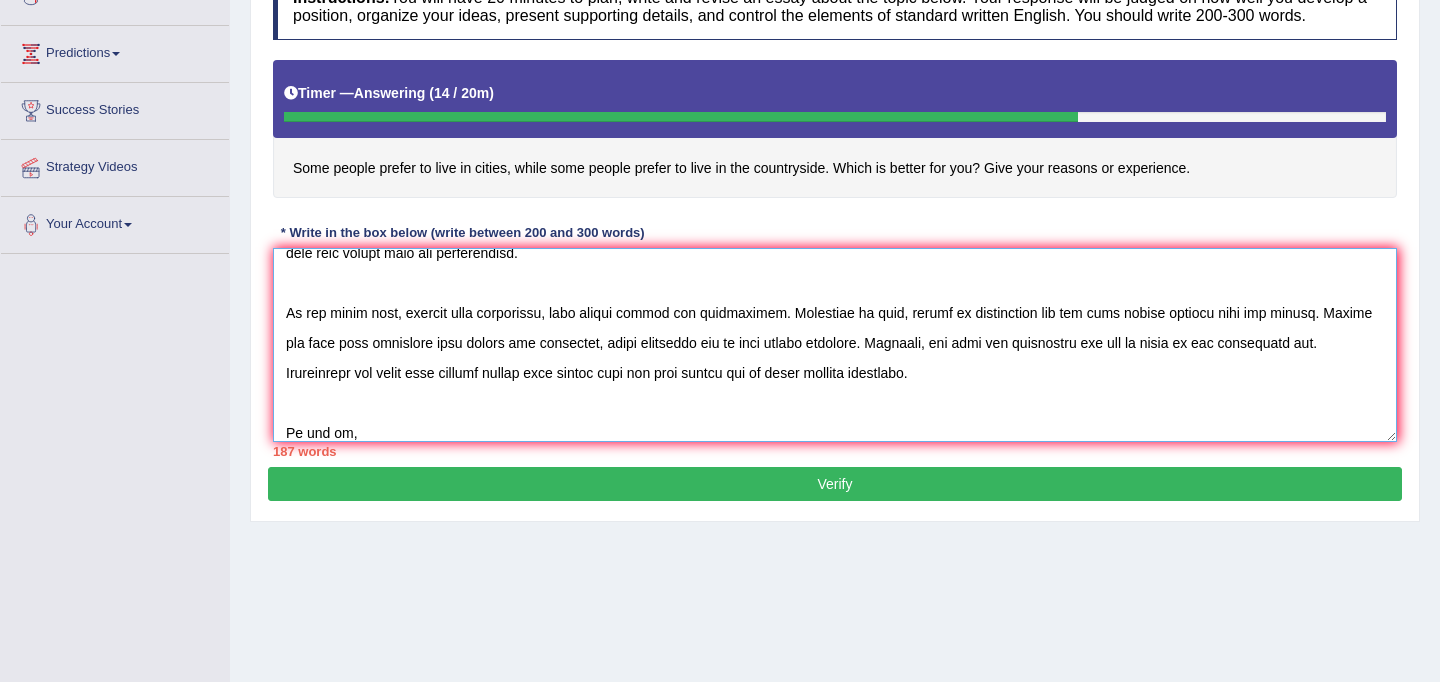 click at bounding box center (835, 345) 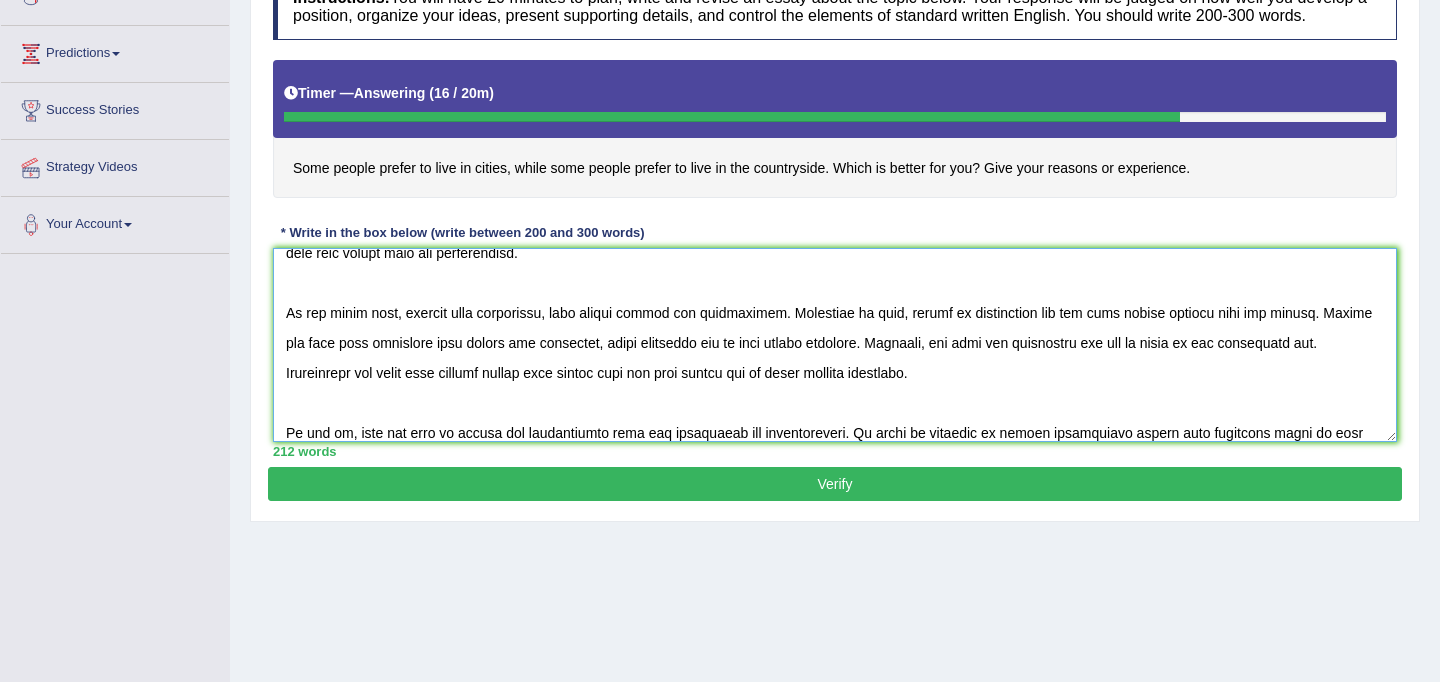 scroll, scrollTop: 180, scrollLeft: 0, axis: vertical 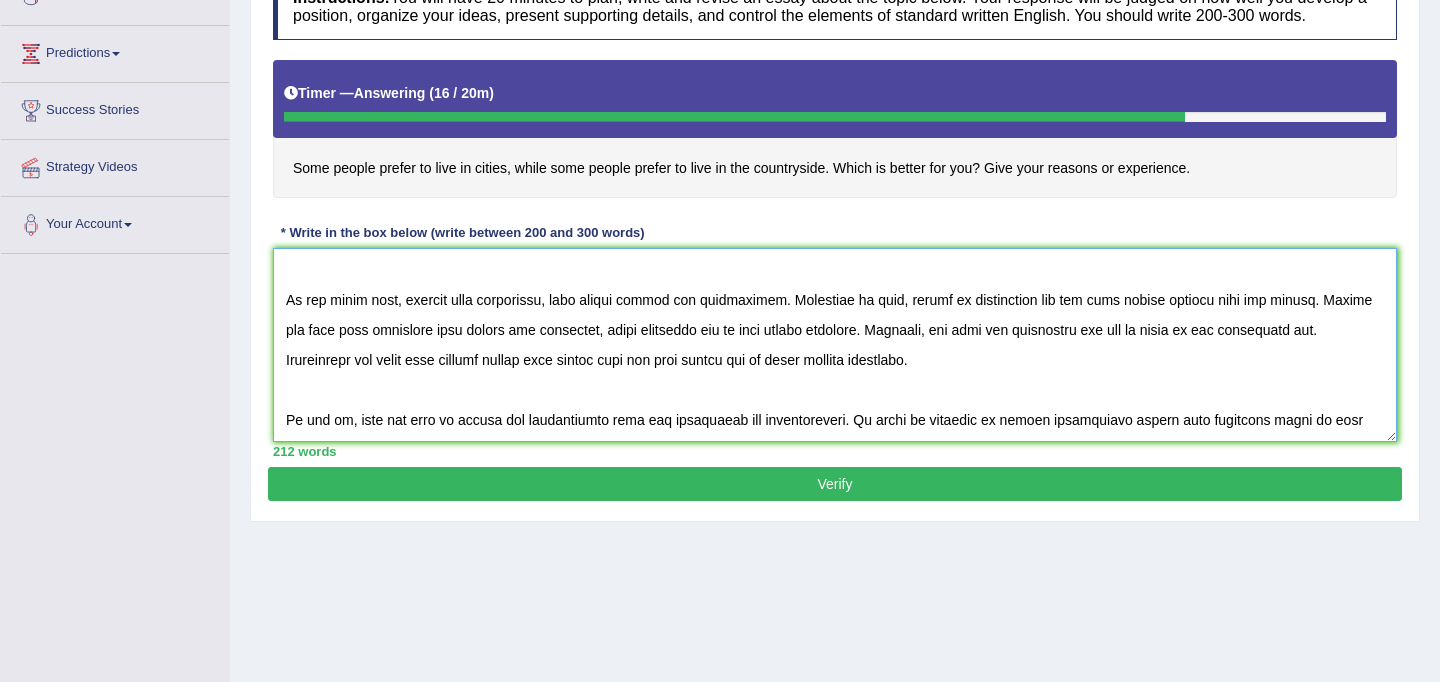 click at bounding box center [835, 345] 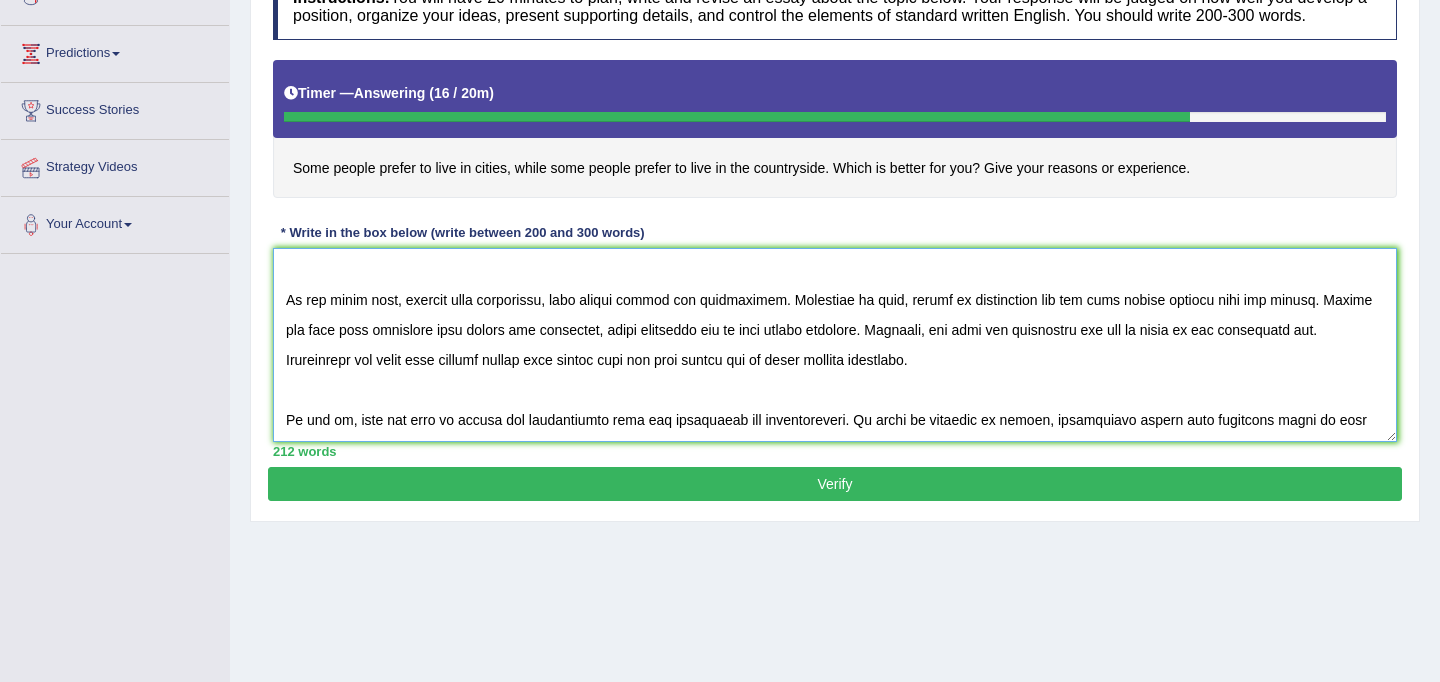 click at bounding box center (835, 345) 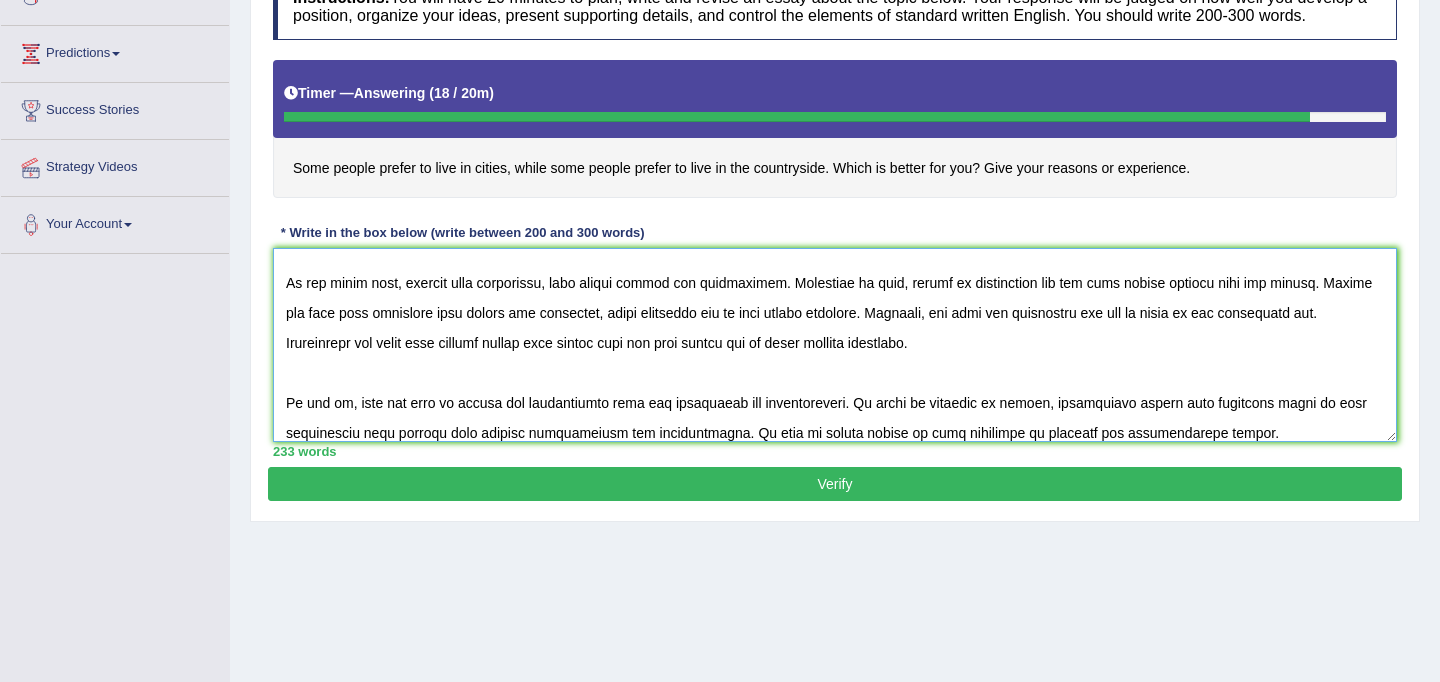 scroll, scrollTop: 0, scrollLeft: 0, axis: both 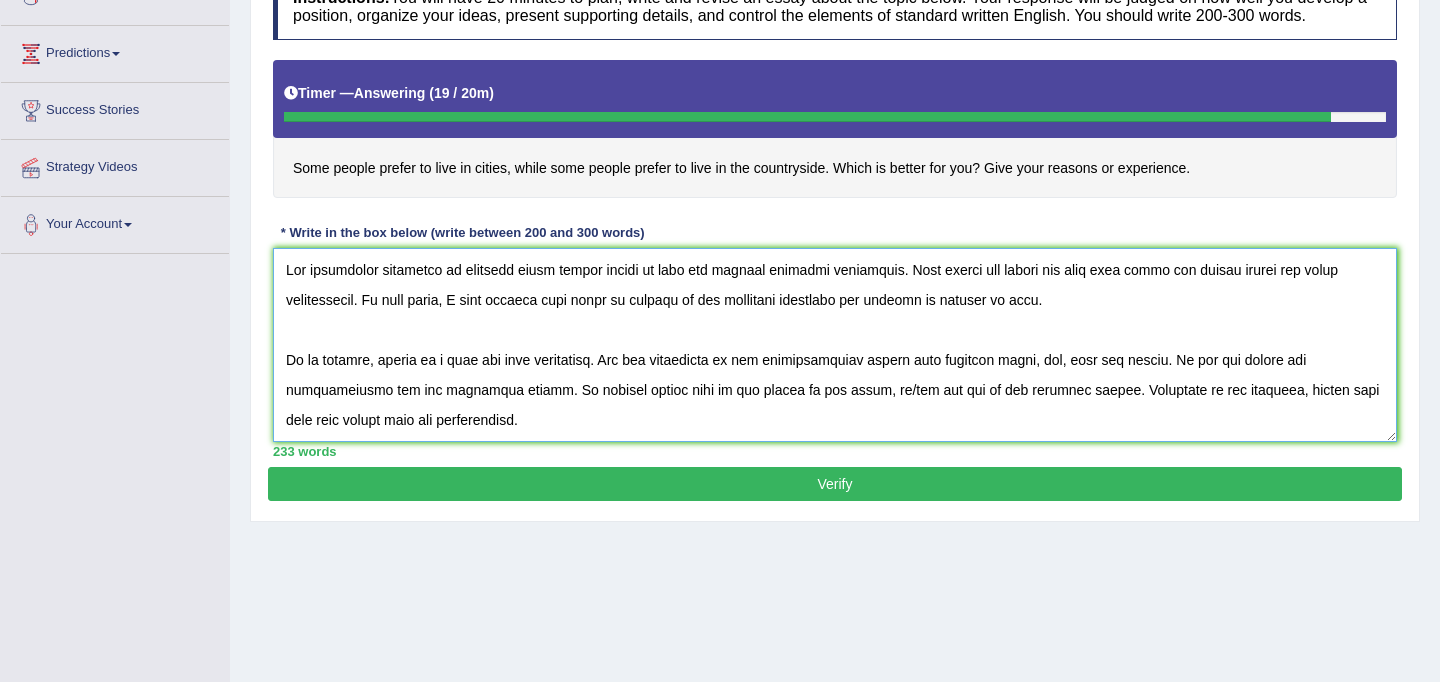 click at bounding box center (835, 345) 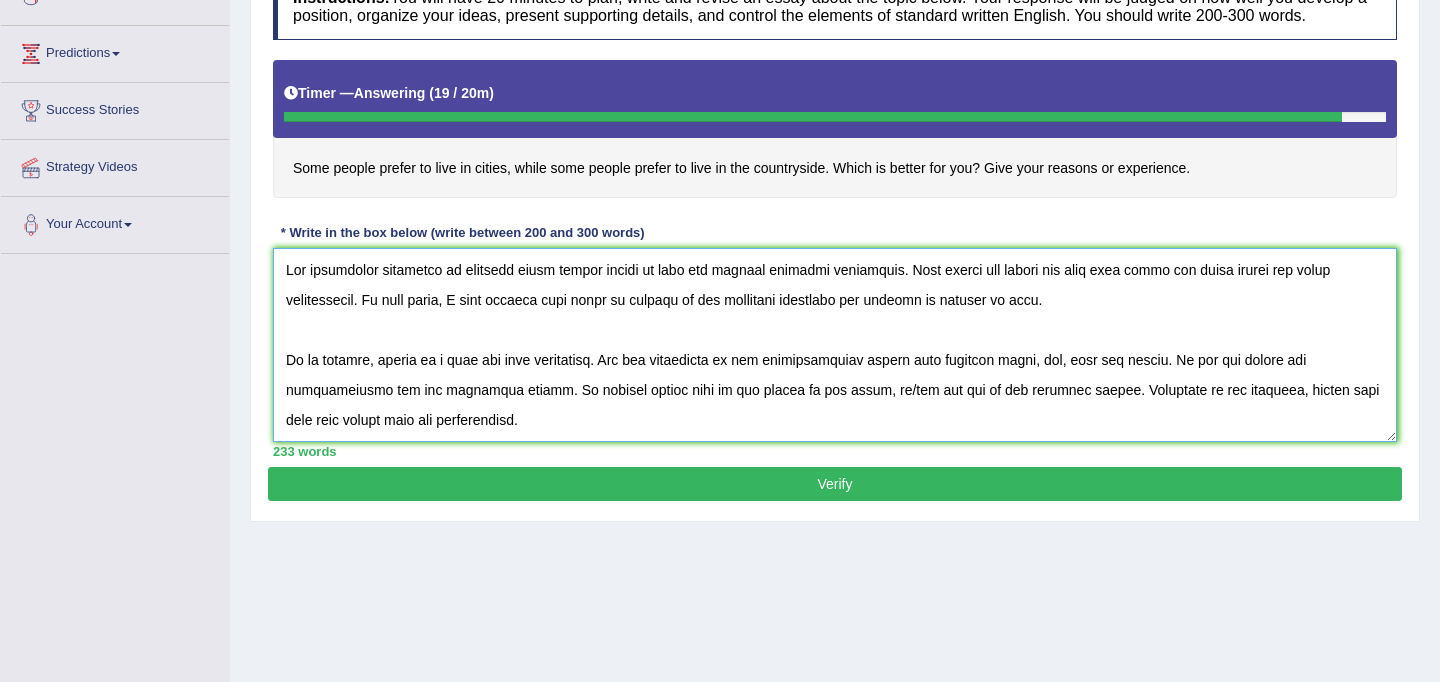 click at bounding box center (835, 345) 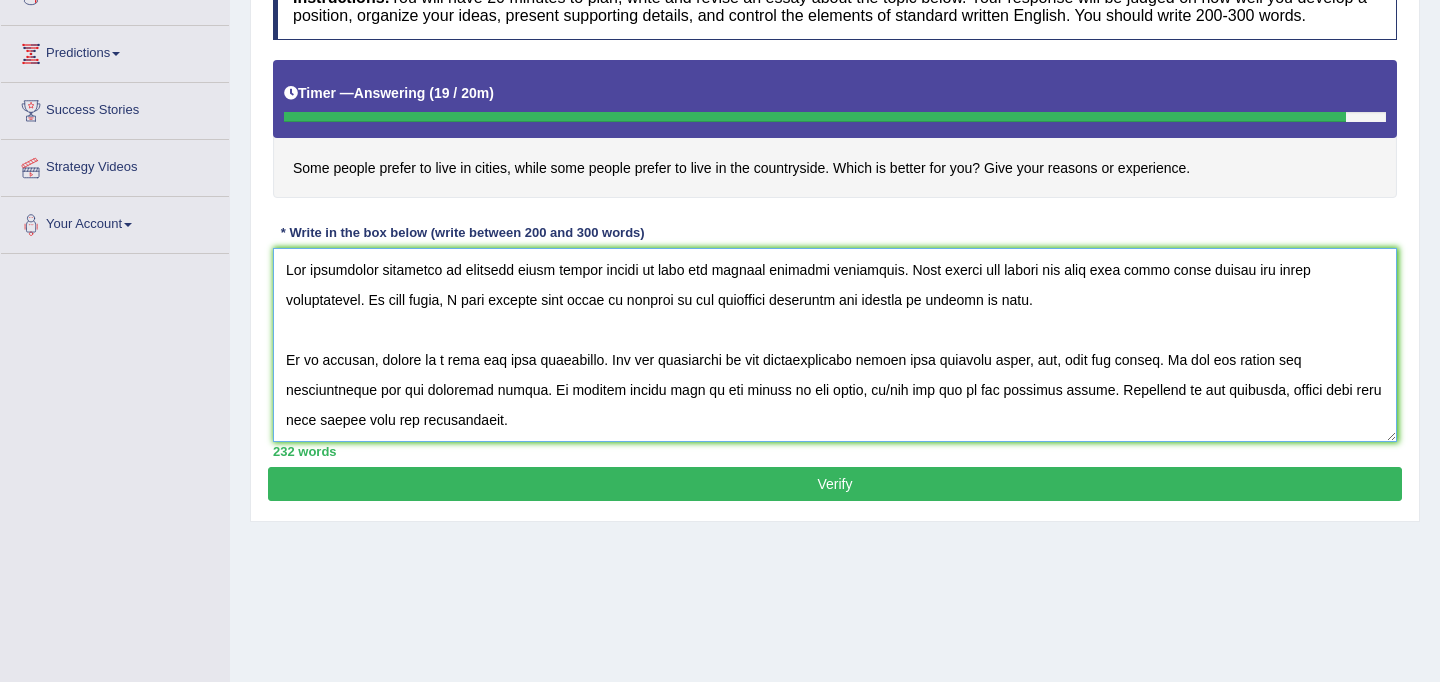 click at bounding box center (835, 345) 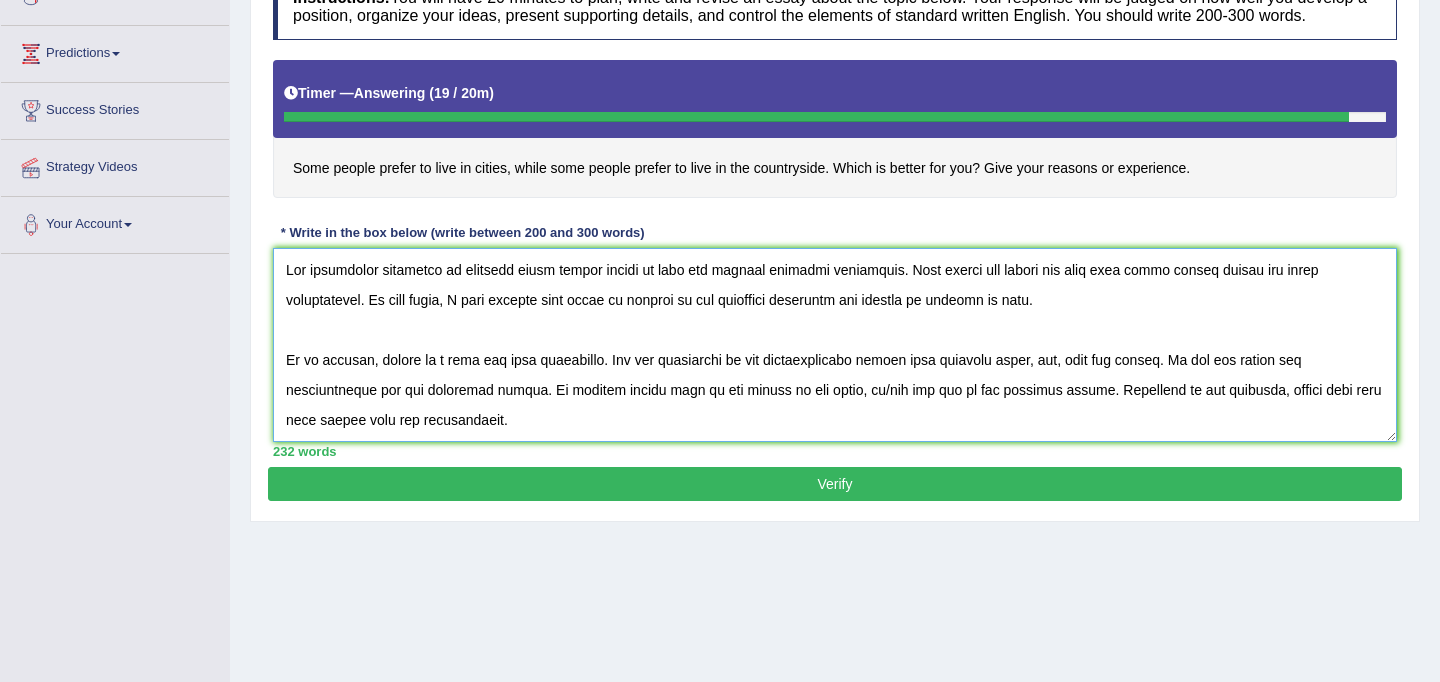 click at bounding box center (835, 345) 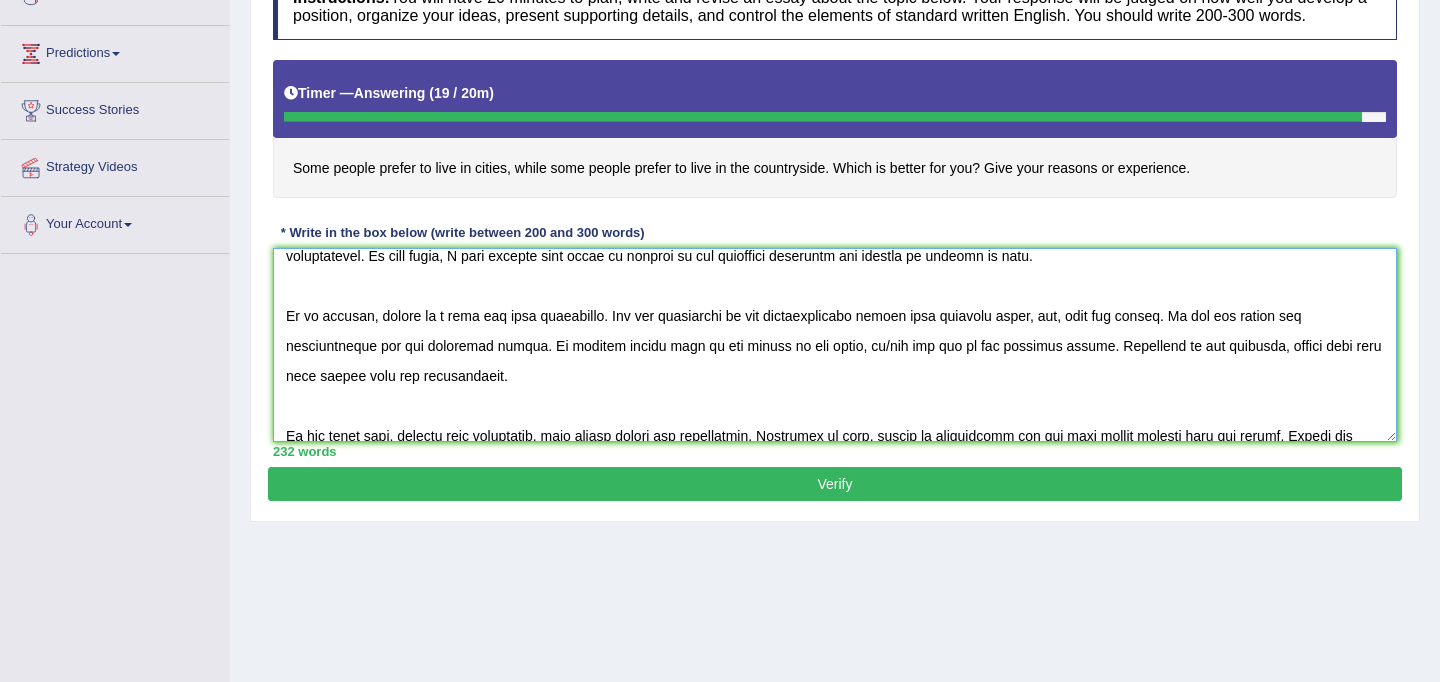 scroll, scrollTop: 42, scrollLeft: 0, axis: vertical 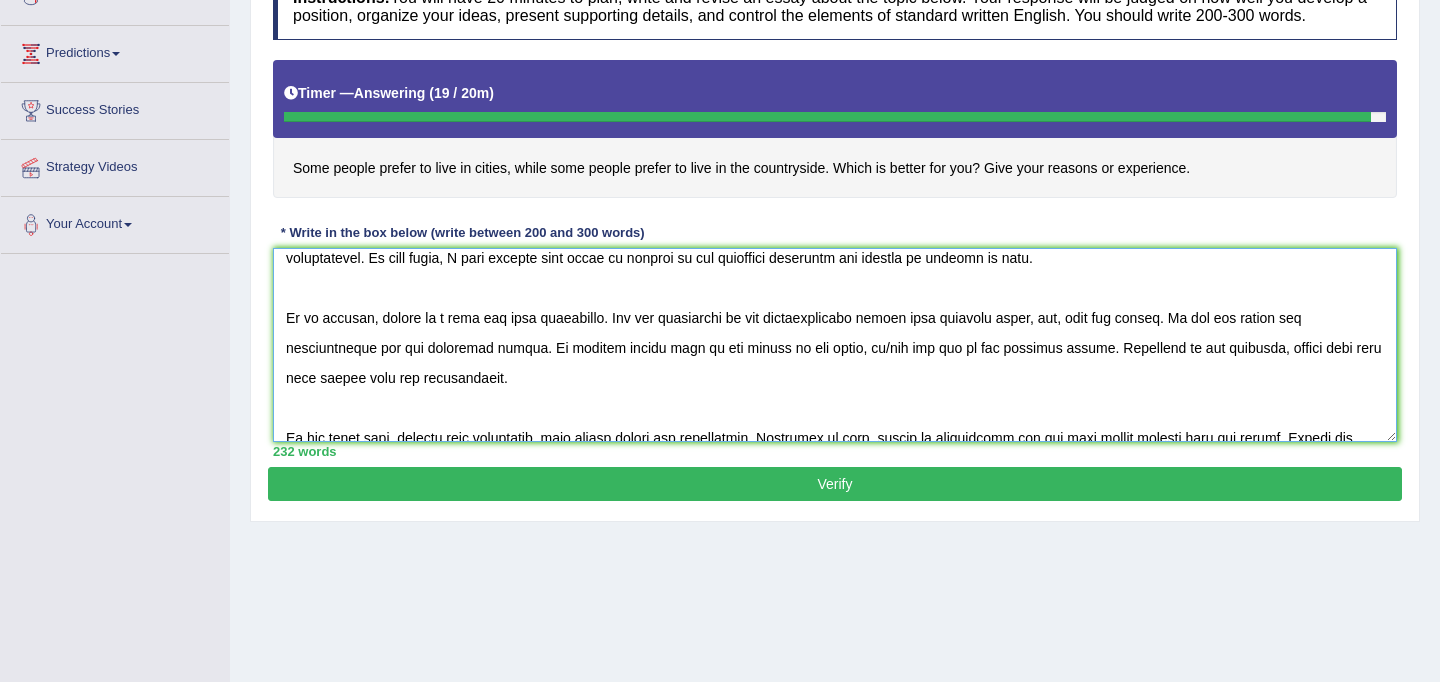 click at bounding box center (835, 345) 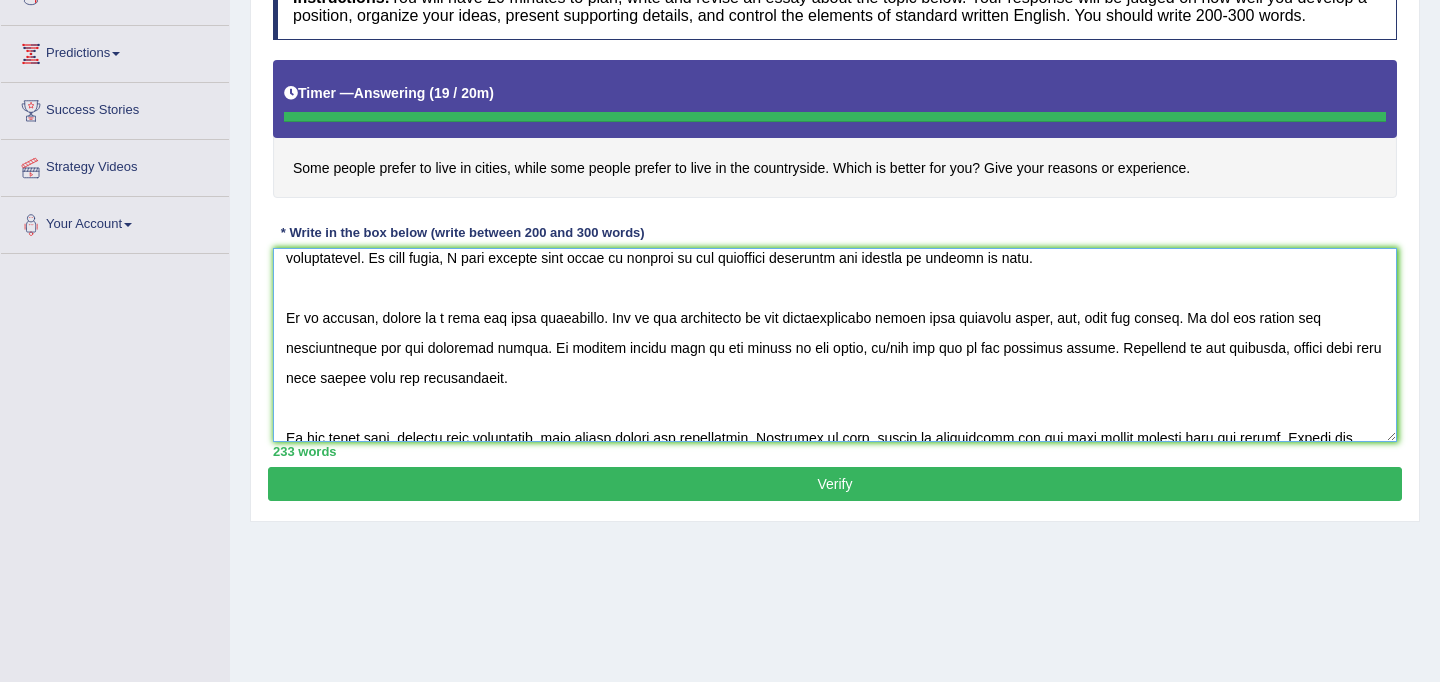 type on "The increasing influence of location where people prefer to live has ignited numerous discussion. Some people may prefer the city life while others prefer the quite countrysides. In this essay, I will discuss this topic in details in the following paragraph and explain my opinion as well.
In my opinion, living in a city has many advantages. One of the advantages is the transportation system that includes train, bus, tram and others. It has the better job opportunities and the education system. If someone become sick at the middle of the night, he/she can get to the hospital easily. According to the research, cities have made life easier than the countrysides.
On the other hand, despite some advantages, some people prefer the countryside. According to them, living in countryside has the most health benefit than the cities. Cities are very much populated that causes air pollution, sound pollution and so many health concerns. Moreover, the food and vagetables are not as fresh as the countyside has. Resear..." 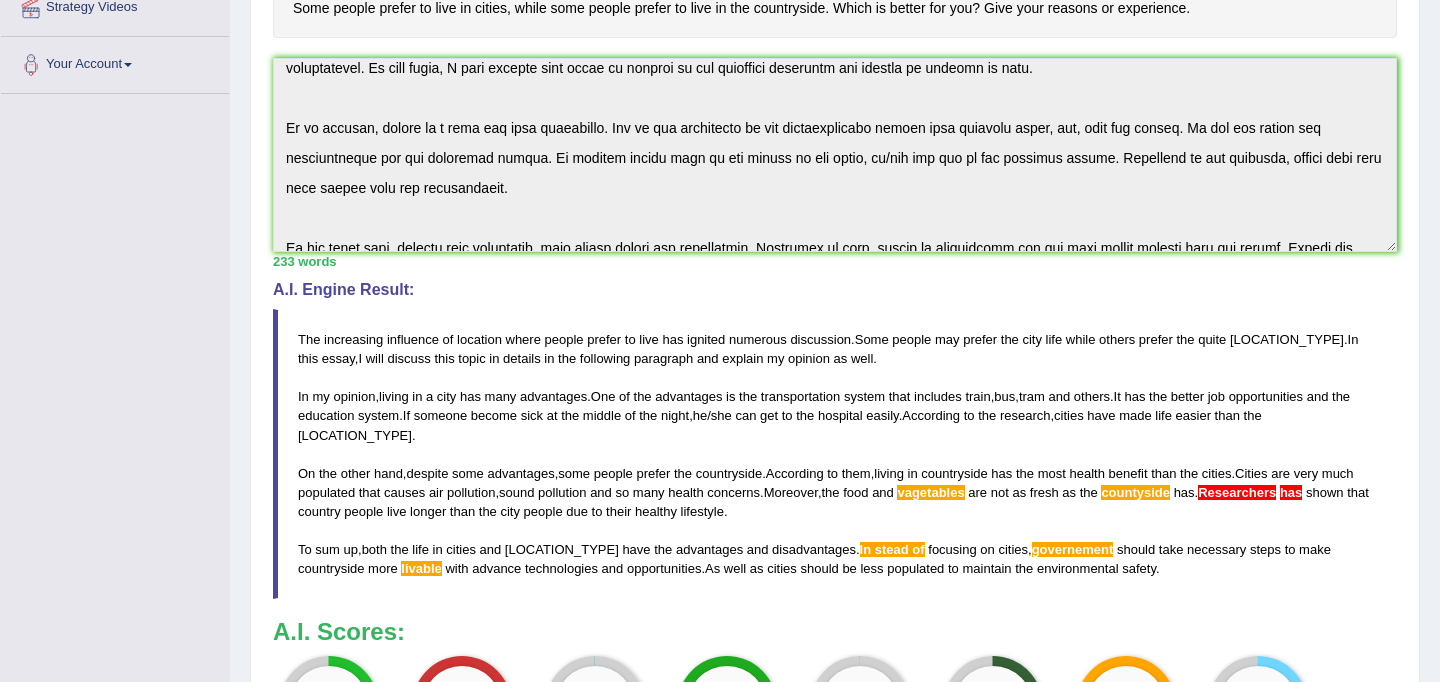 scroll, scrollTop: 457, scrollLeft: 0, axis: vertical 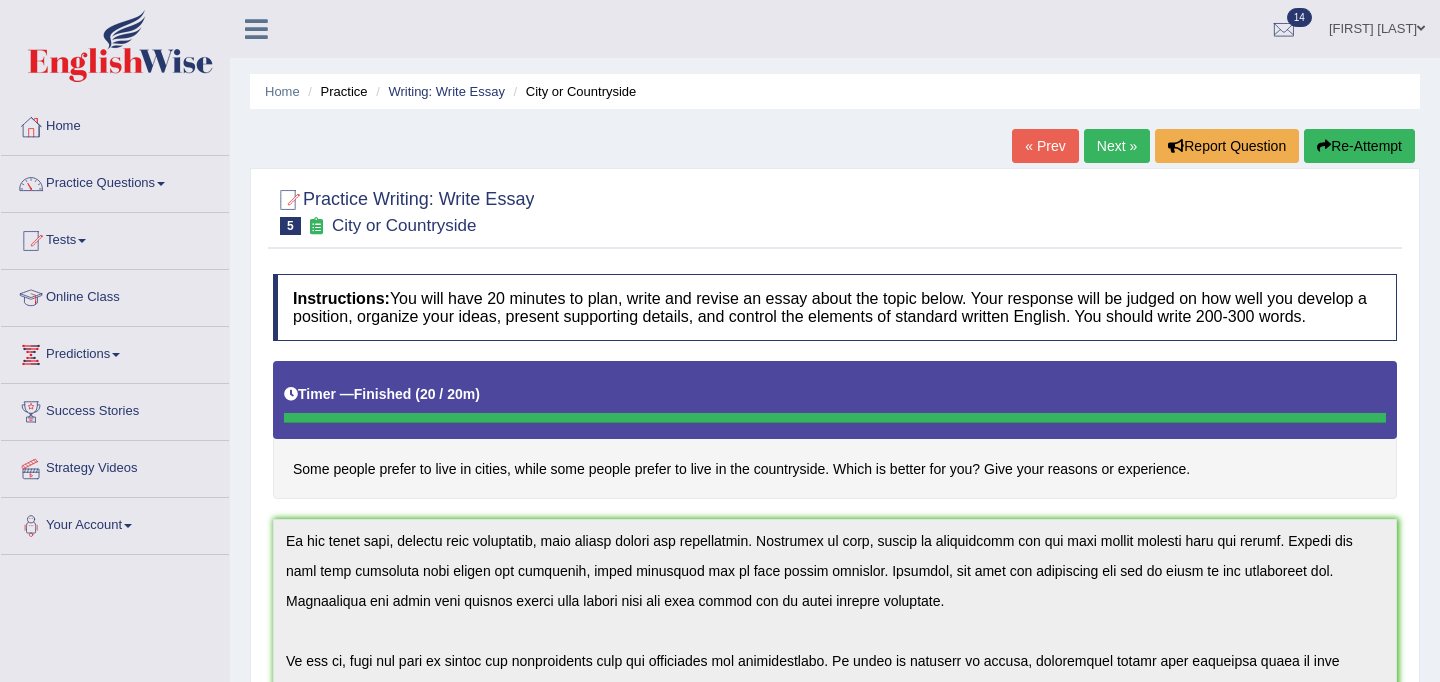 click on "Next »" at bounding box center [1117, 146] 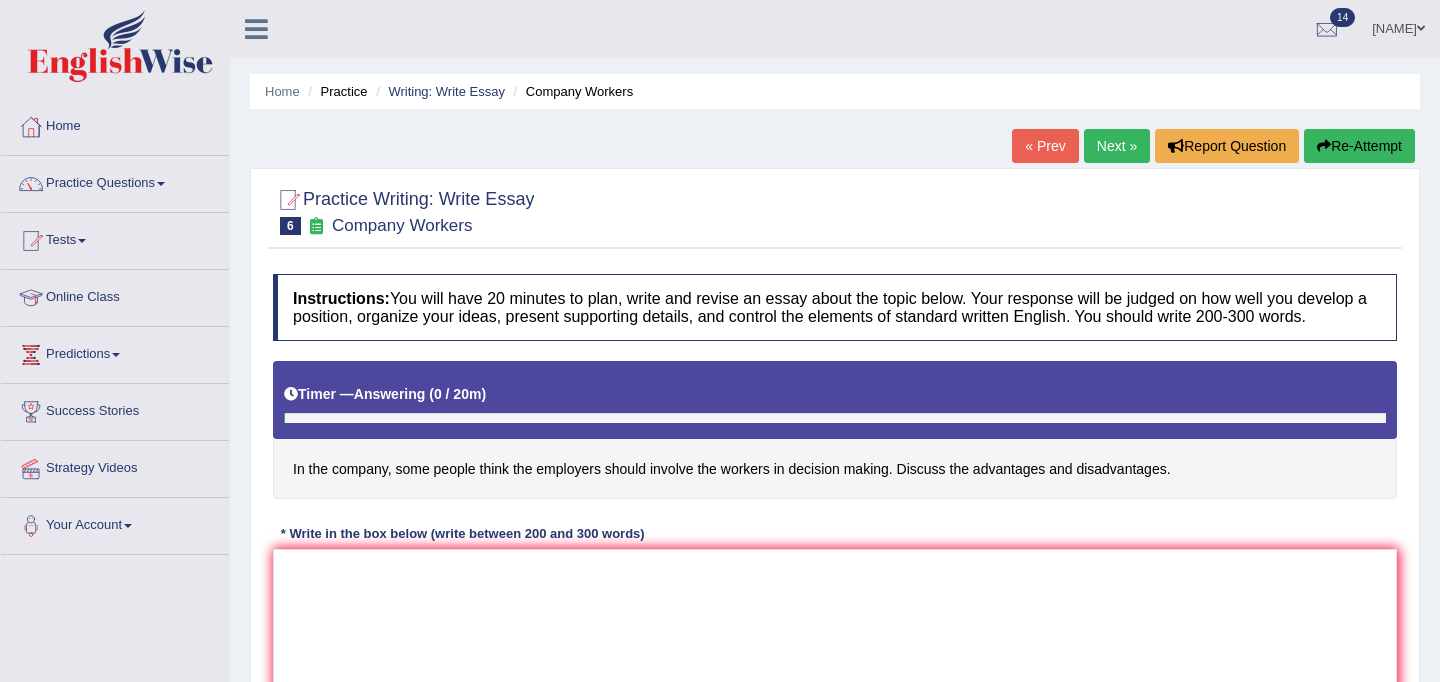 scroll, scrollTop: 0, scrollLeft: 0, axis: both 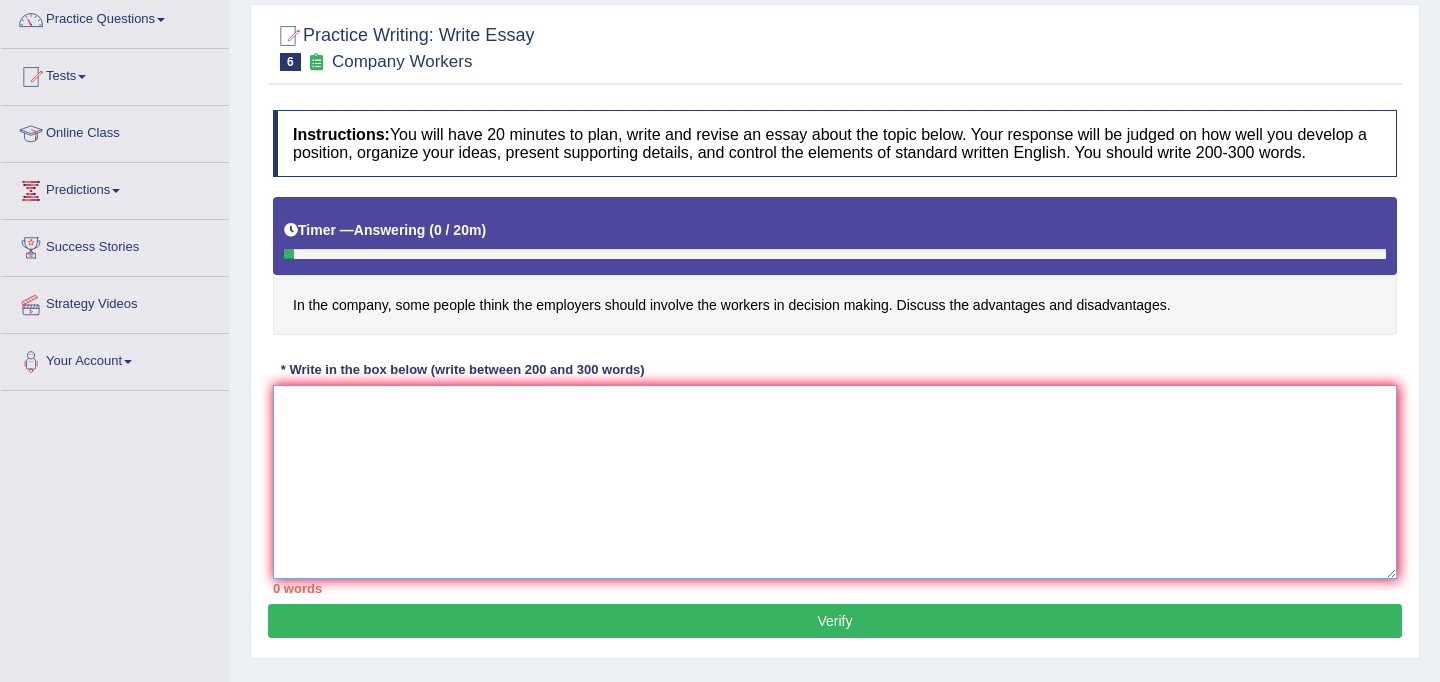click at bounding box center (835, 482) 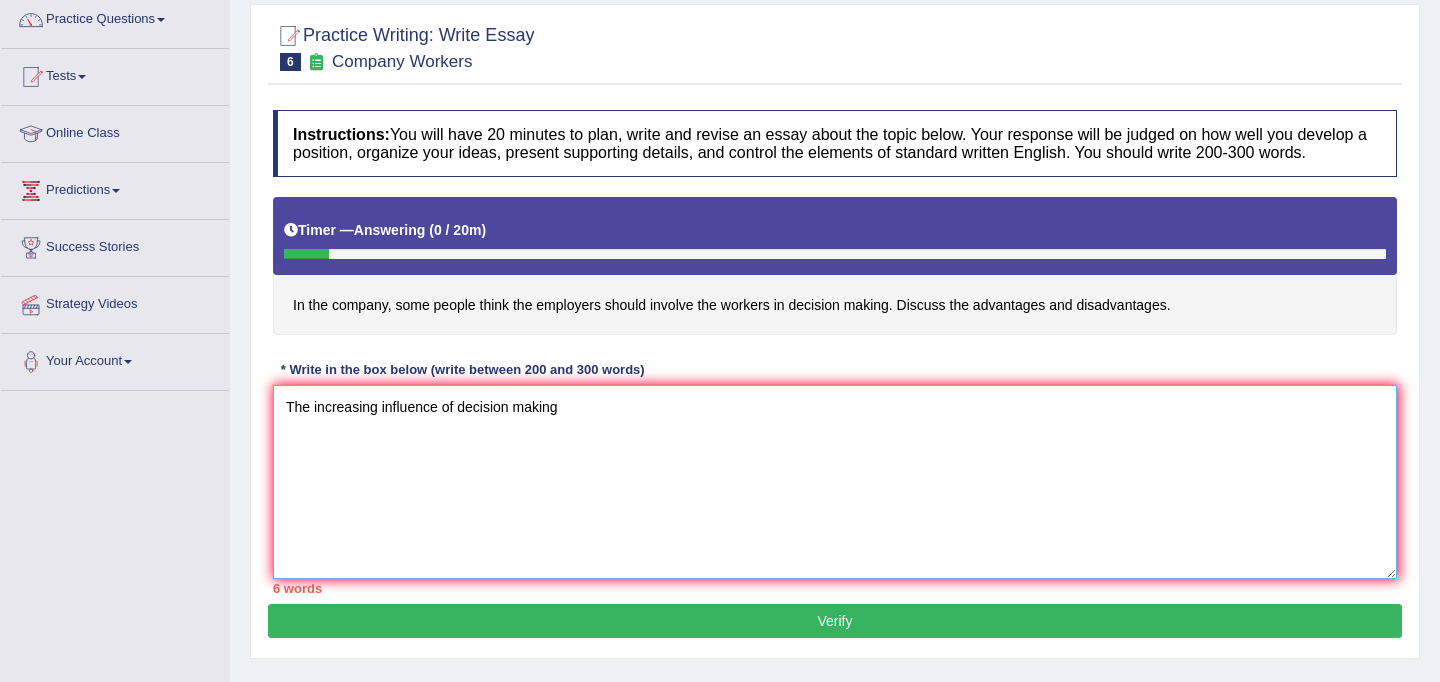 click on "The increasing influence of decision making" at bounding box center [835, 482] 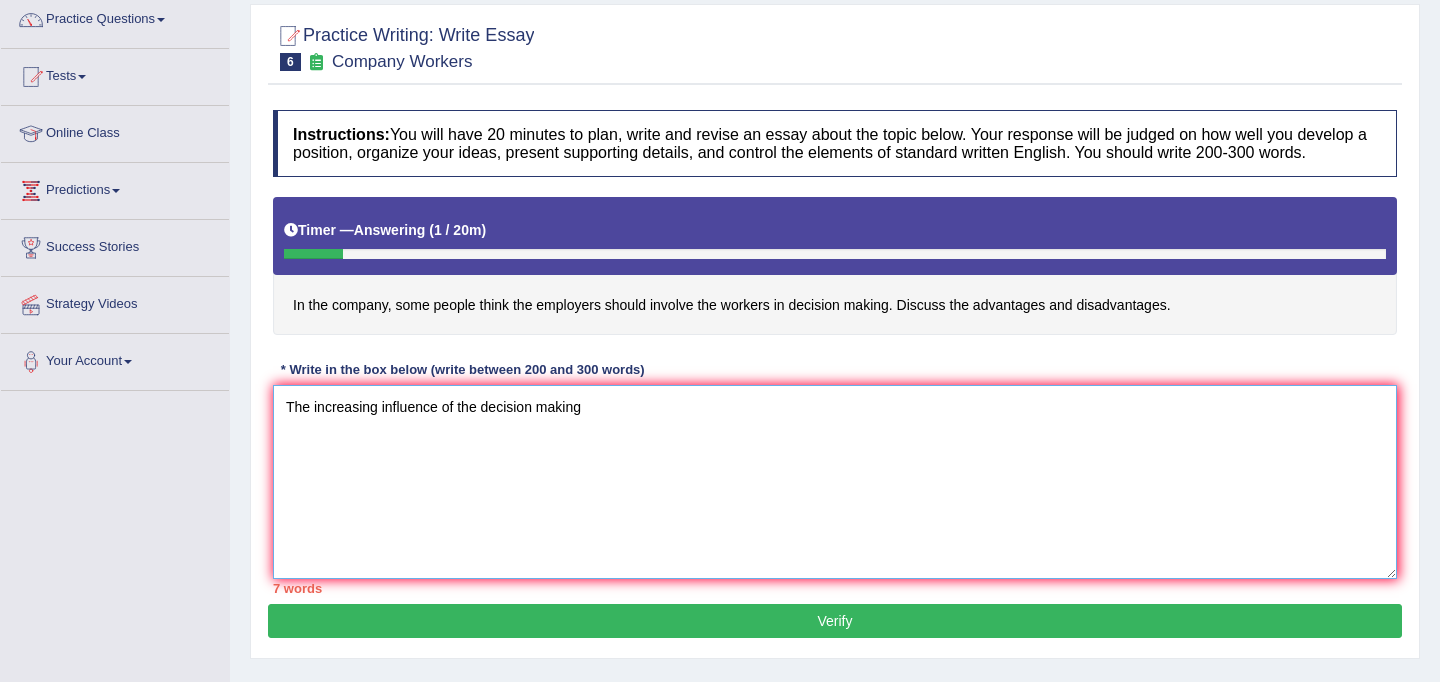 click on "The increasing influence of the decision making" at bounding box center (835, 482) 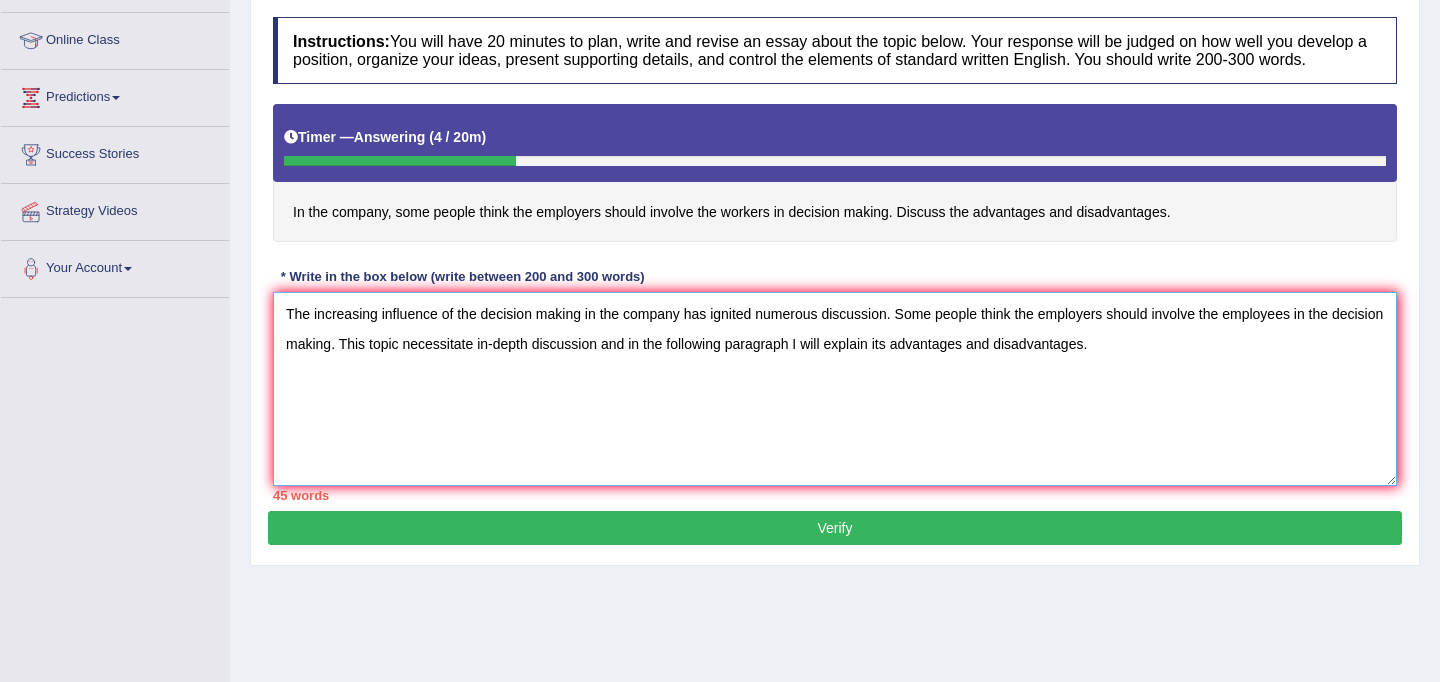 scroll, scrollTop: 258, scrollLeft: 0, axis: vertical 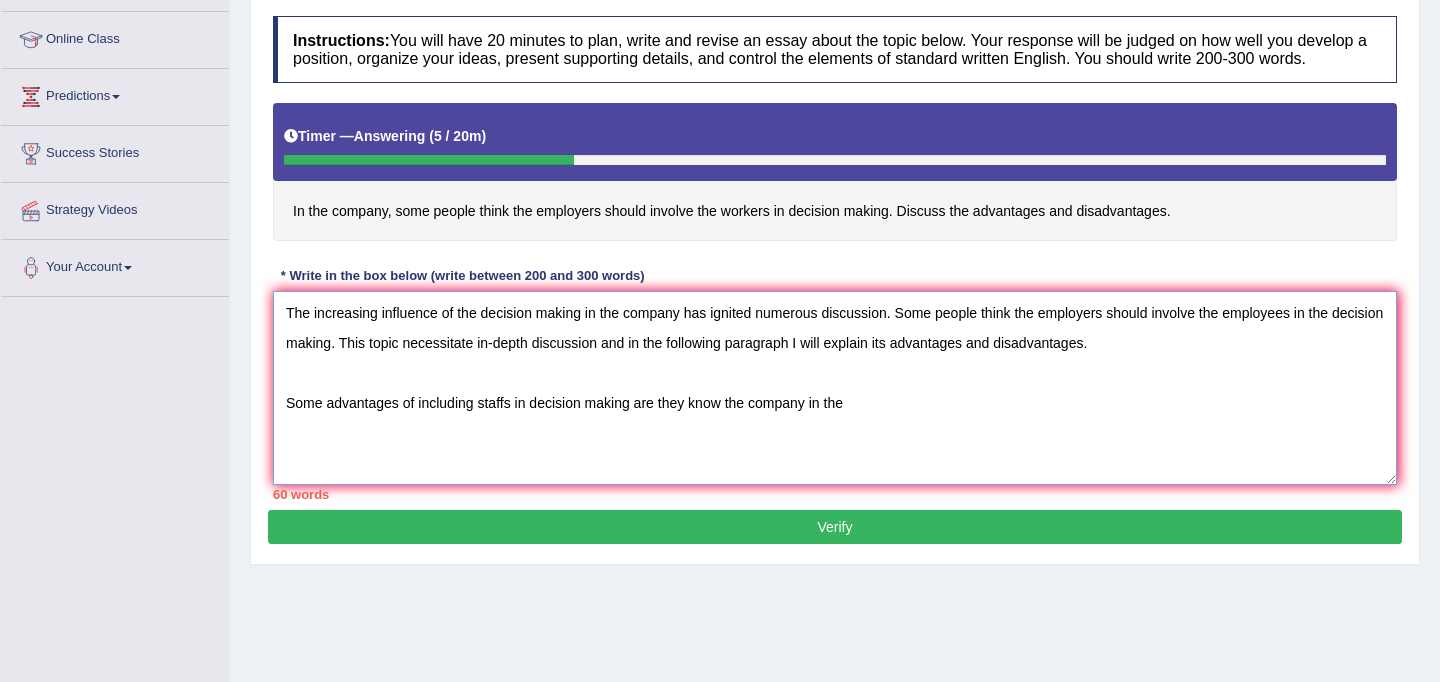 click on "The increasing influence of the decision making in the company has ignited numerous discussion. Some people think the employers should involve the employees in the decision making. This topic necessitate in-depth discussion and in the following paragraph I will explain its advantages and disadvantages.
Some advantages of including staffs in decision making are they know the company in the" at bounding box center (835, 388) 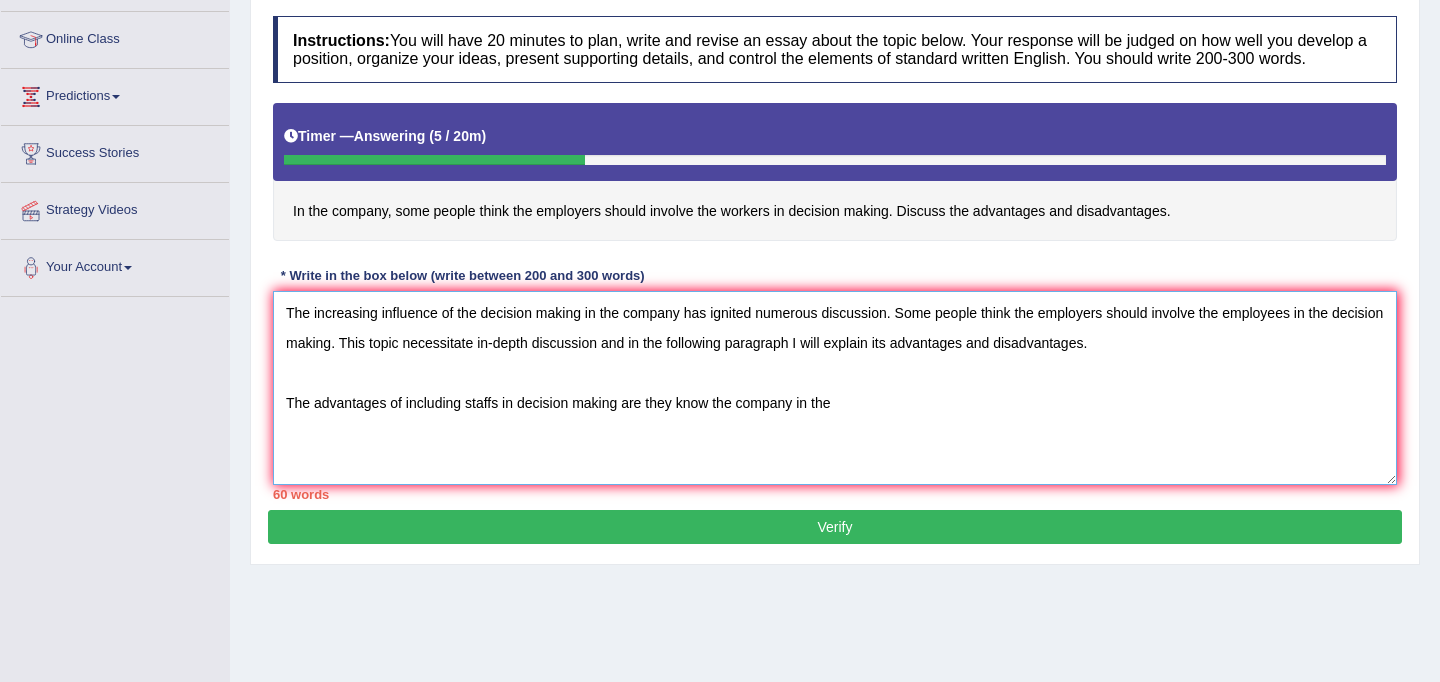 drag, startPoint x: 649, startPoint y: 425, endPoint x: 844, endPoint y: 422, distance: 195.02307 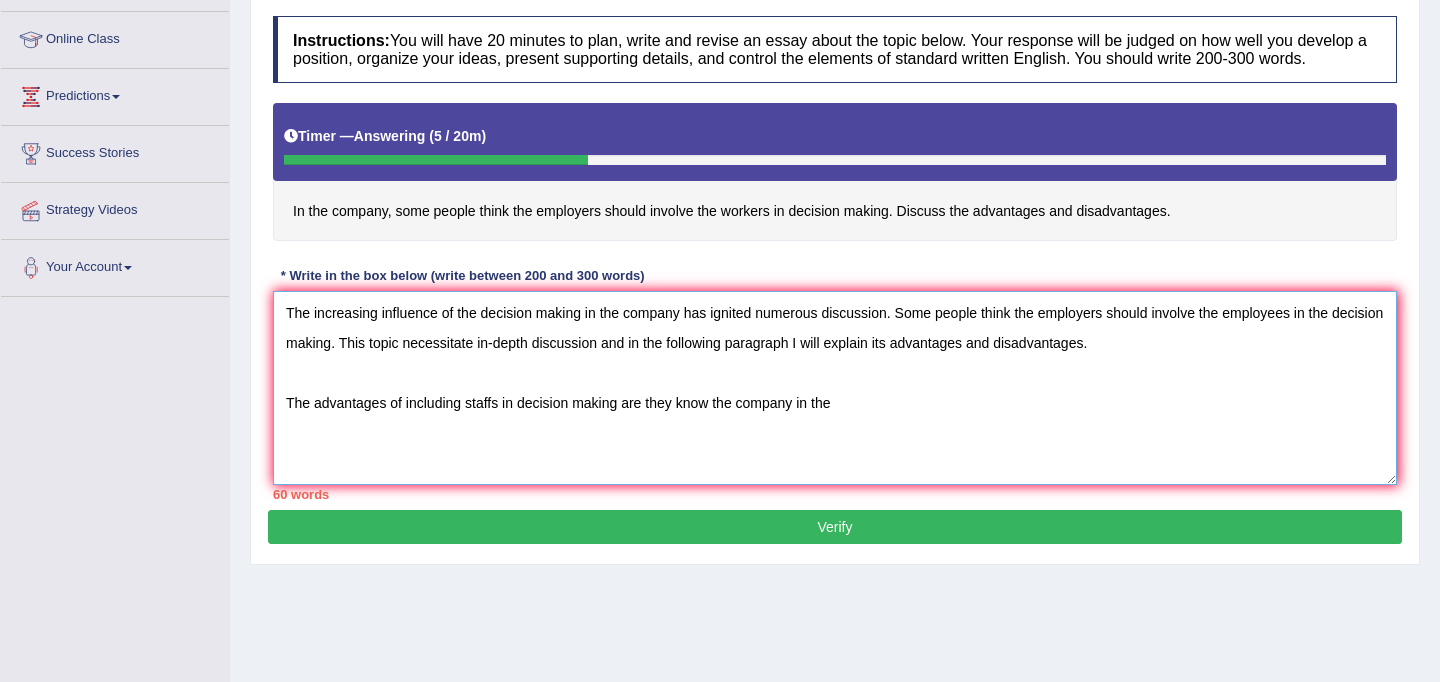 drag, startPoint x: 649, startPoint y: 423, endPoint x: 875, endPoint y: 419, distance: 226.0354 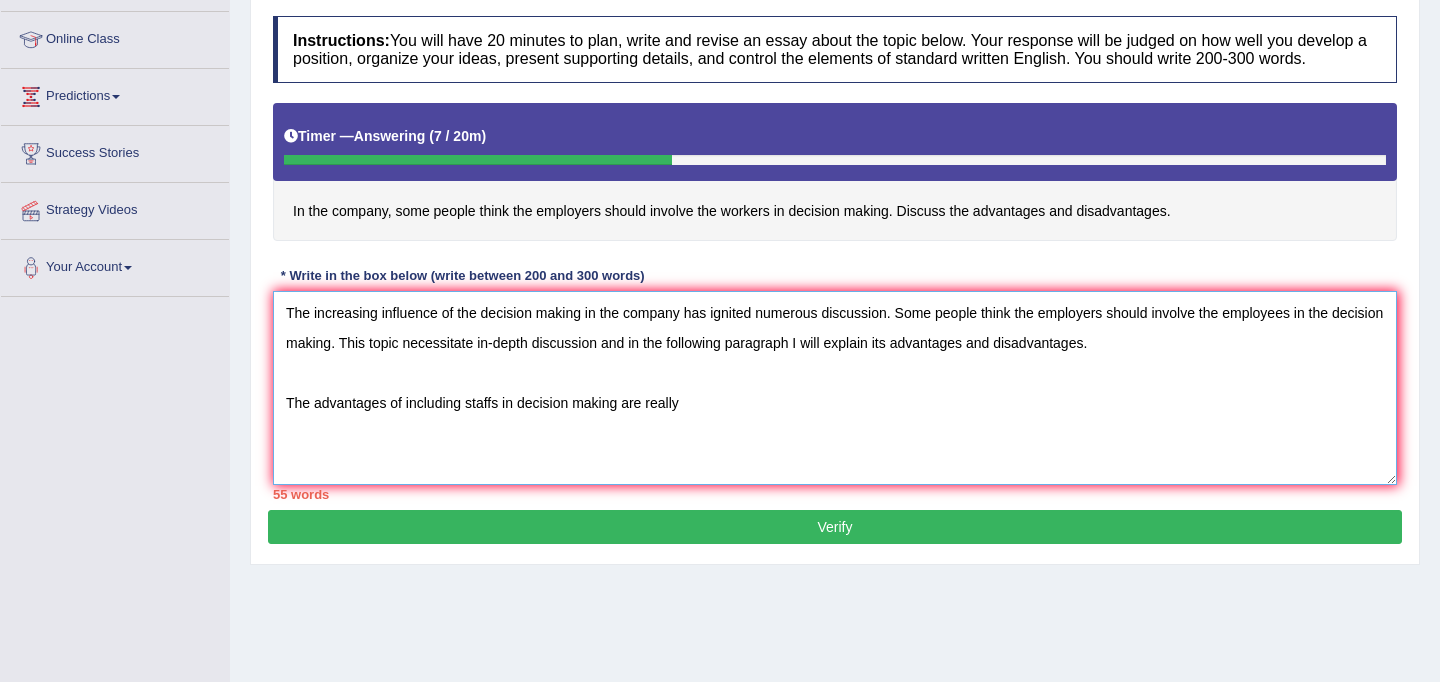 drag, startPoint x: 314, startPoint y: 423, endPoint x: 400, endPoint y: 424, distance: 86.00581 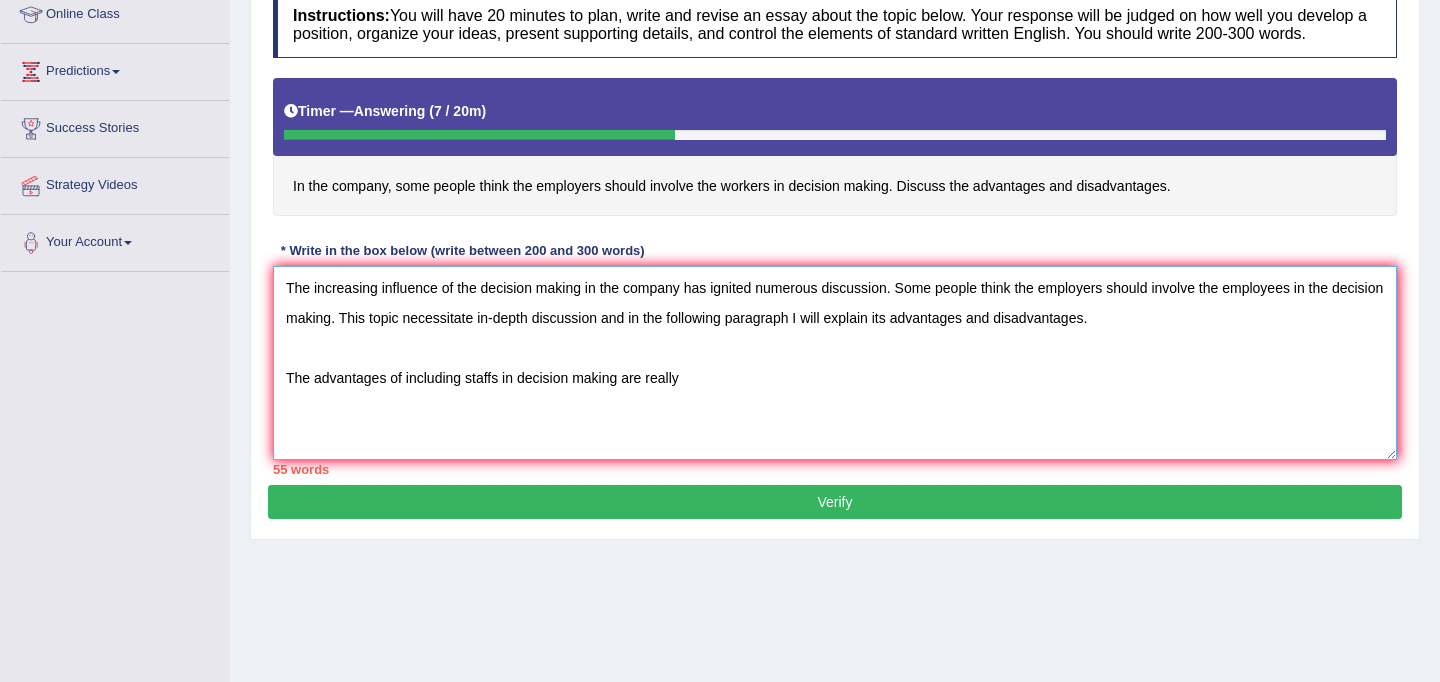 scroll, scrollTop: 302, scrollLeft: 0, axis: vertical 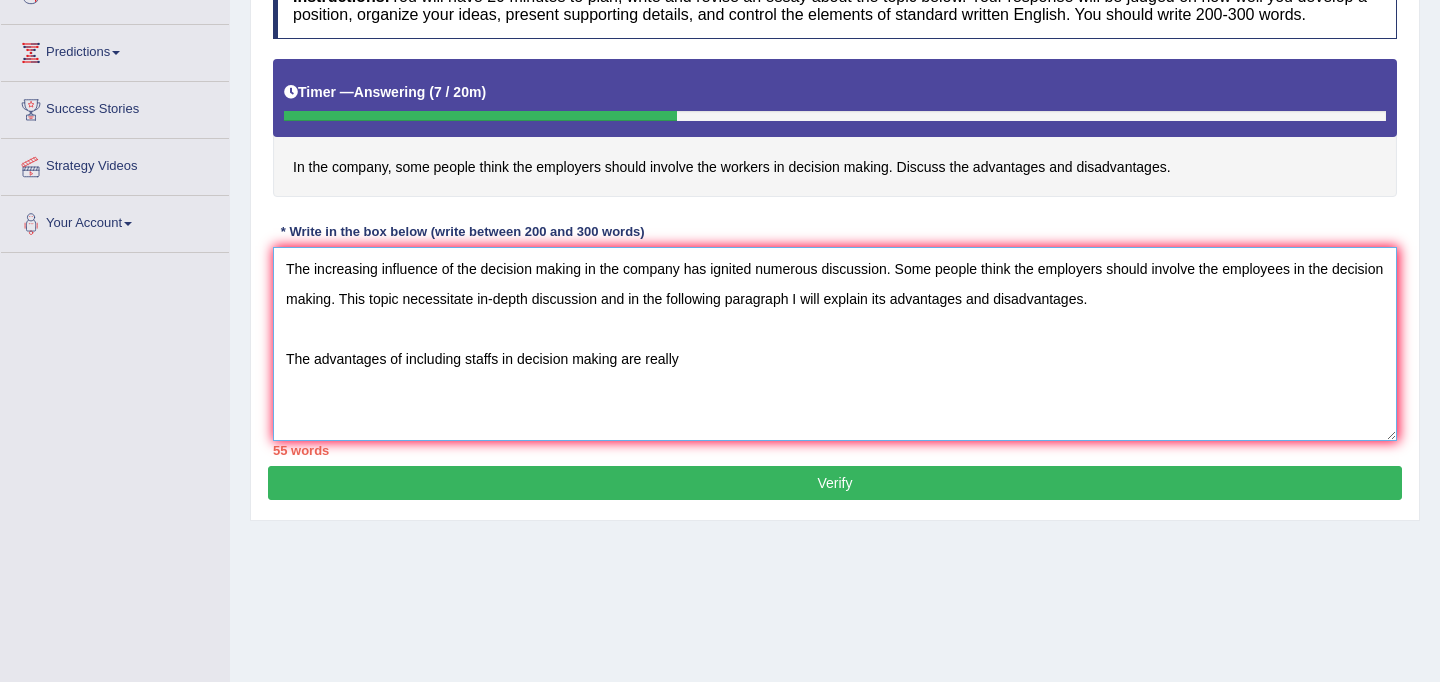 click on "The increasing influence of the decision making in the company has ignited numerous discussion. Some people think the employers should involve the employees in the decision making. This topic necessitate in-depth discussion and in the following paragraph I will explain its advantages and disadvantages.
The advantages of including staffs in decision making are really" at bounding box center (835, 344) 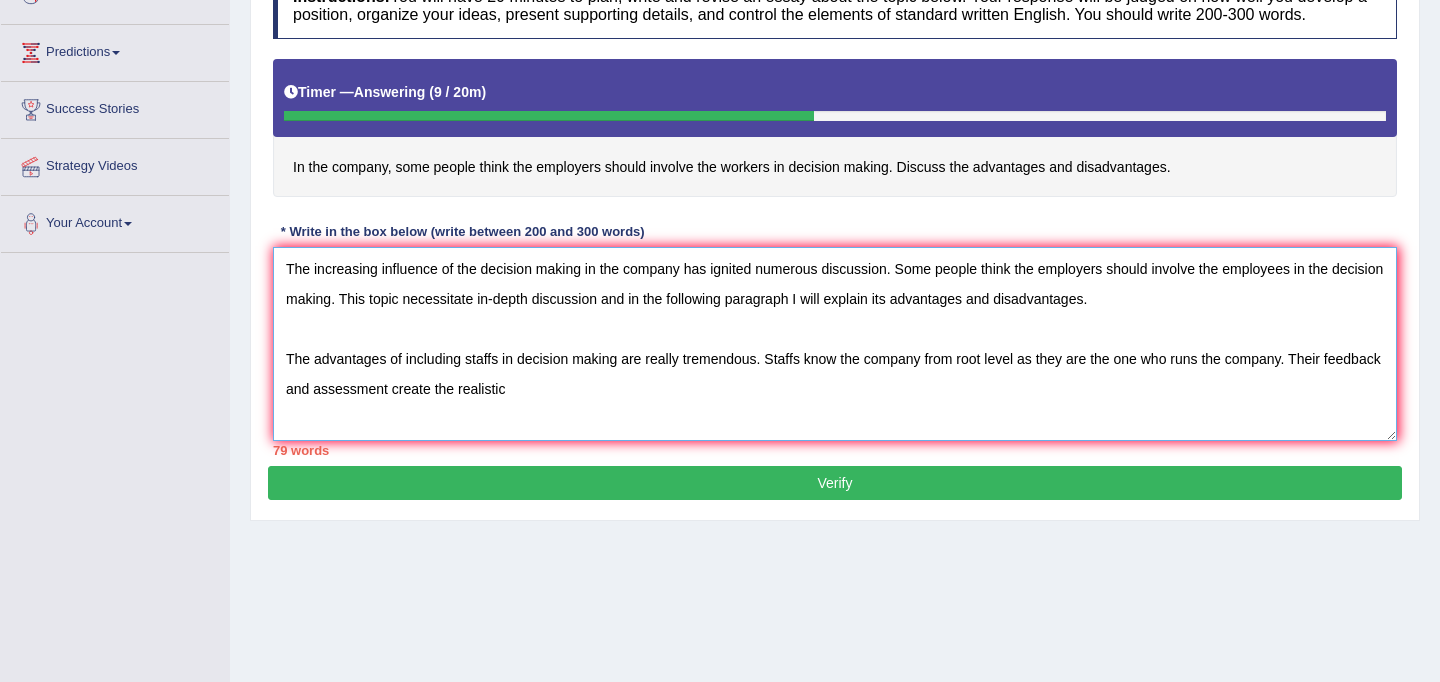 drag, startPoint x: 450, startPoint y: 408, endPoint x: 350, endPoint y: 409, distance: 100.005 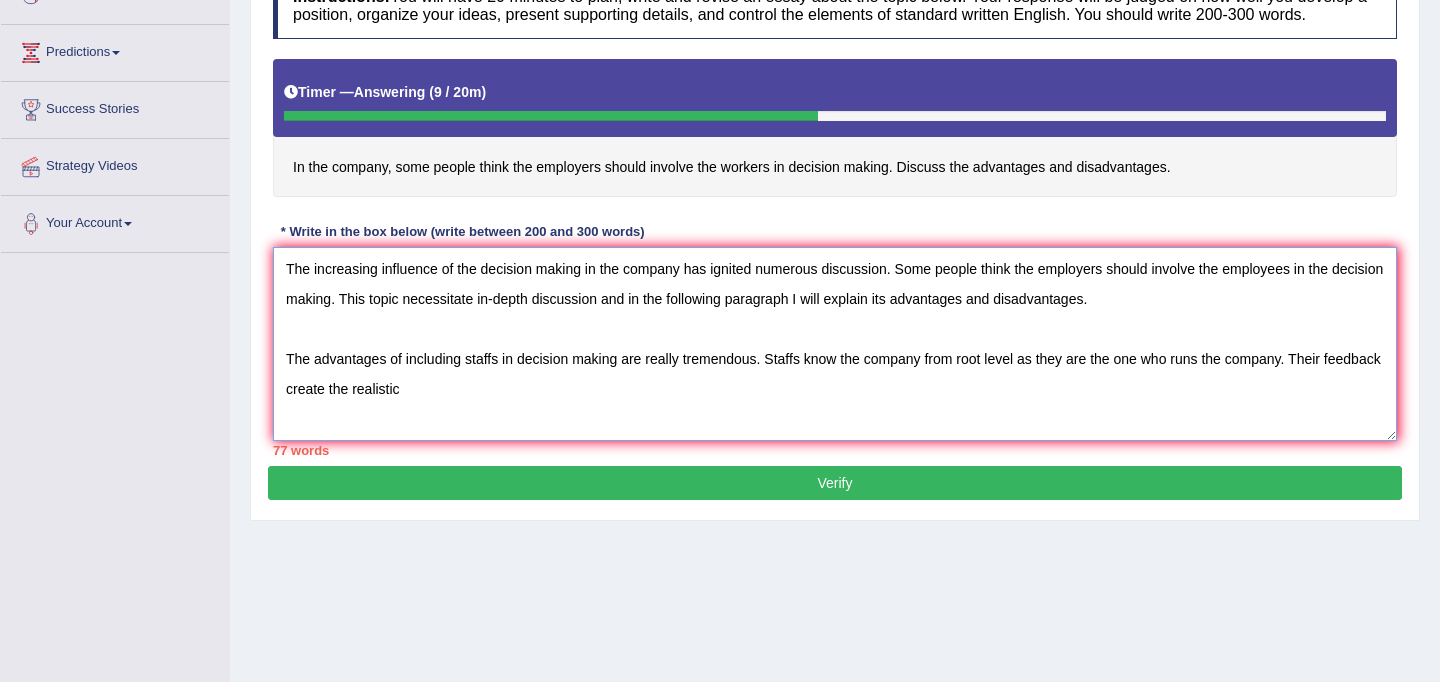 click on "The increasing influence of the decision making in the company has ignited numerous discussion. Some people think the employers should involve the employees in the decision making. This topic necessitate in-depth discussion and in the following paragraph I will explain its advantages and disadvantages.
The advantages of including staffs in decision making are really tremendous. Staffs know the company from root level as they are the one who runs the company. Their feedback create the realistic" at bounding box center [835, 344] 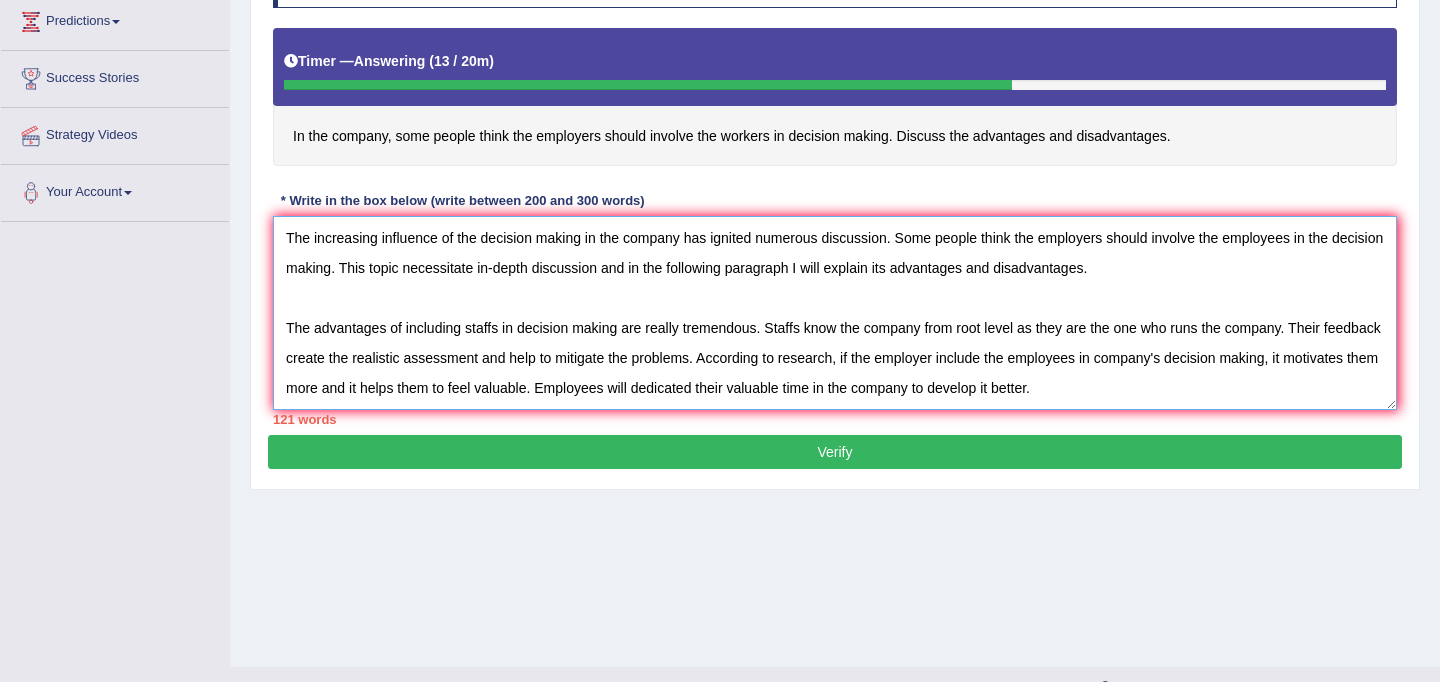 scroll, scrollTop: 347, scrollLeft: 0, axis: vertical 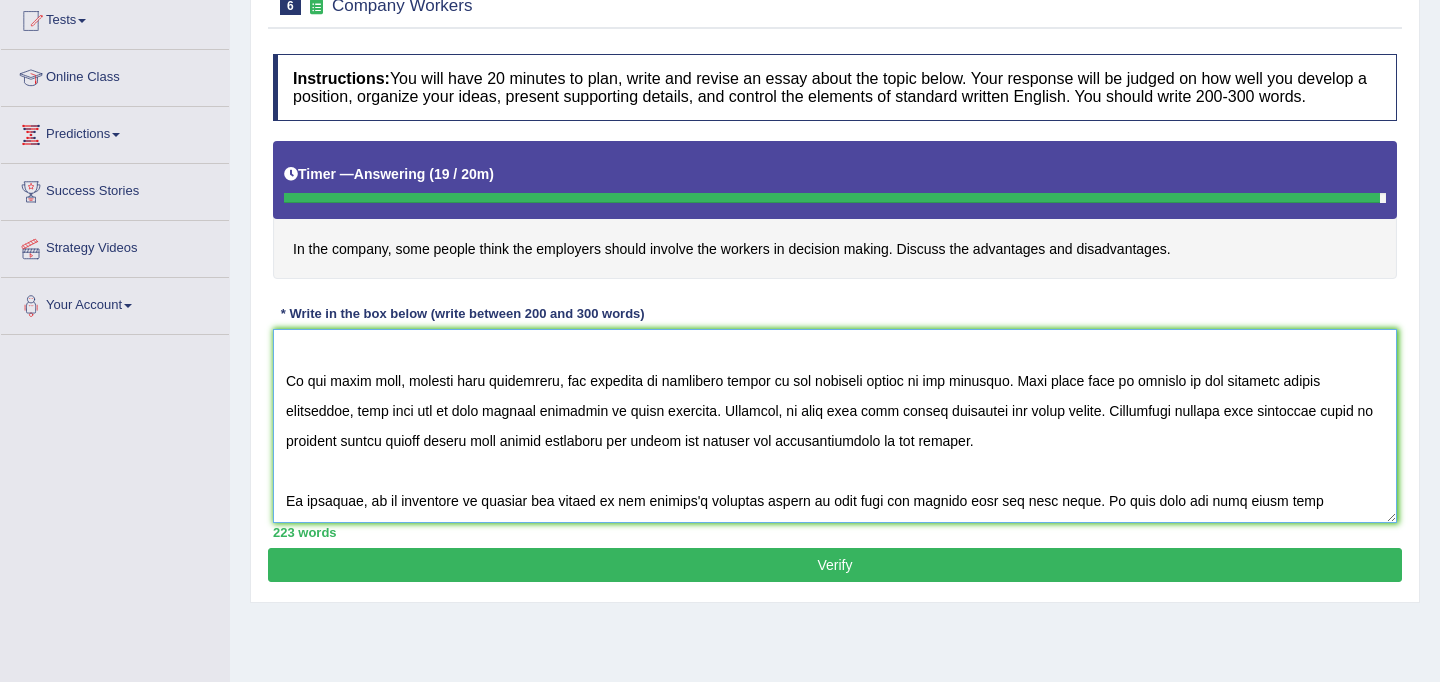 type on "The increasing influence of the decision making in the company has ignited numerous discussion. Some people think the employers should involve the employees in the decision making. This topic necessitate in-depth discussion and in the following paragraph I will explain its advantages and disadvantages.
The advantages of including staffs in decision making are really tremendous. Staffs know the company from root level as they are the one who runs the company. Their feedback create the realistic assessment and help to mitigate the problems. According to research, if the employer include the employees in company's decision making, it motivates them more and it helps them to feel valuable. Employees will dedicated their valuable time in the company to develop it better.
On the other hand, despite some advantages, the drawback of involving staffs in the decision making is not deniable. When staff will be involve in the decision making activities, they will try to make changes according to their benefits. Mo..." 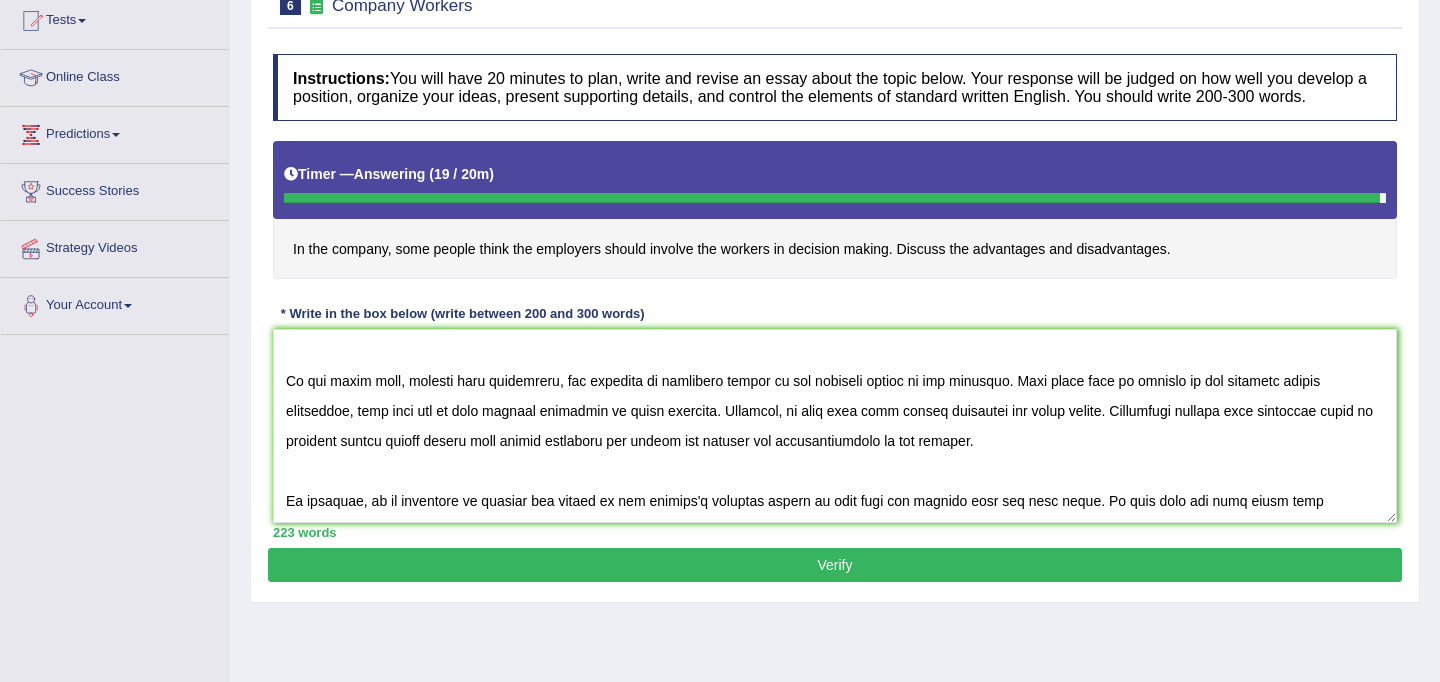 click on "Verify" at bounding box center [835, 565] 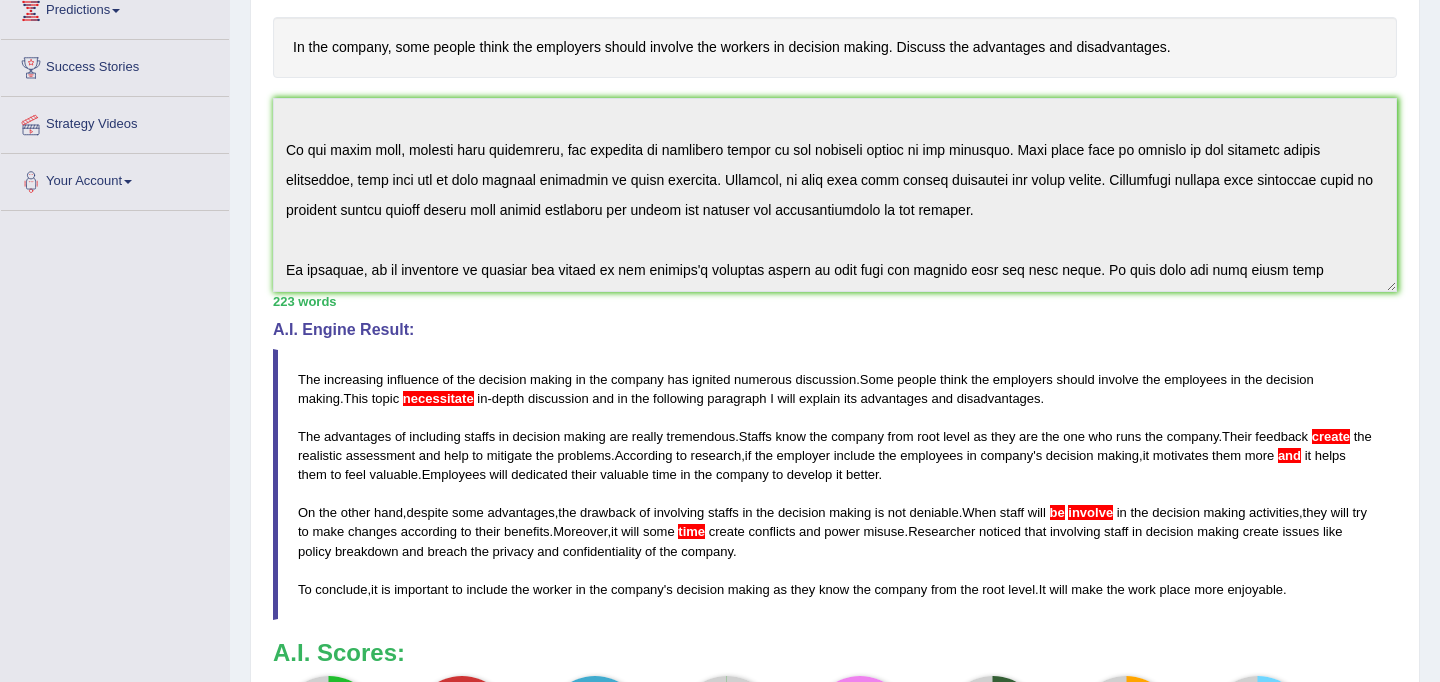 scroll, scrollTop: 0, scrollLeft: 0, axis: both 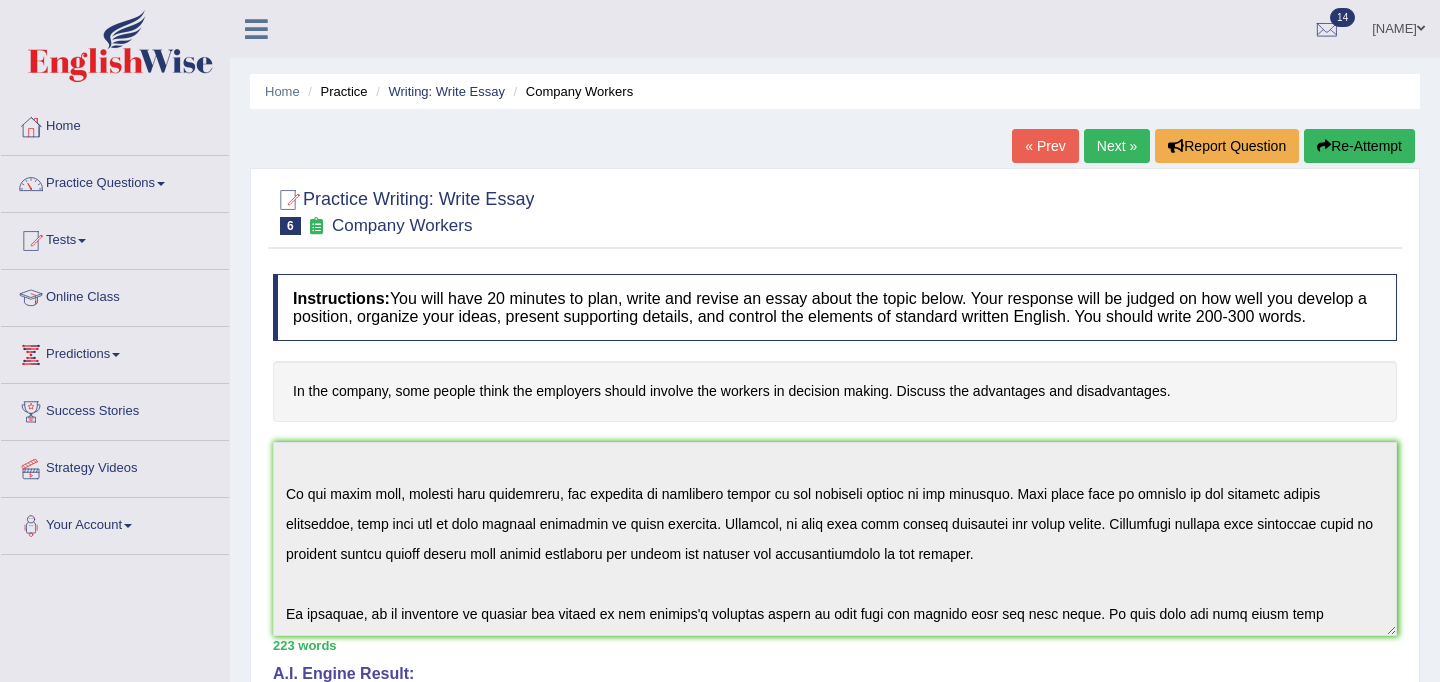 click on "Next »" at bounding box center [1117, 146] 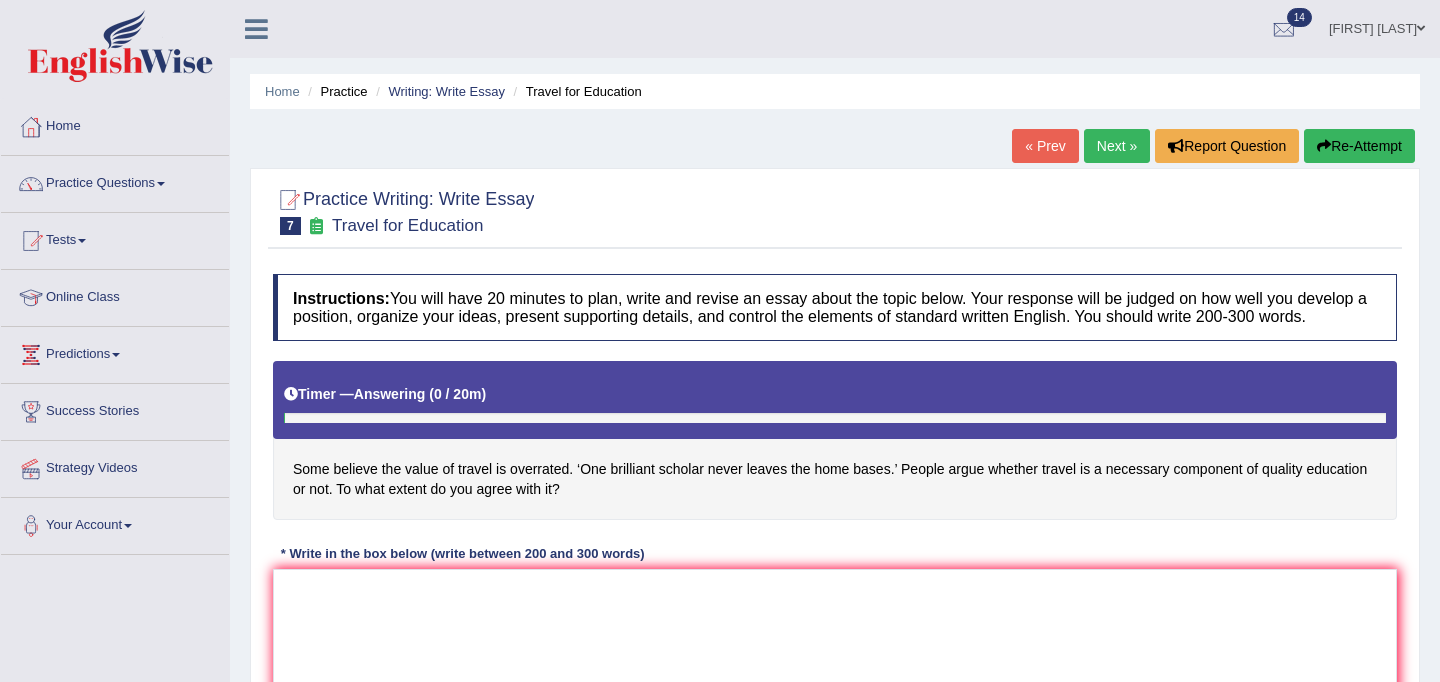 scroll, scrollTop: 0, scrollLeft: 0, axis: both 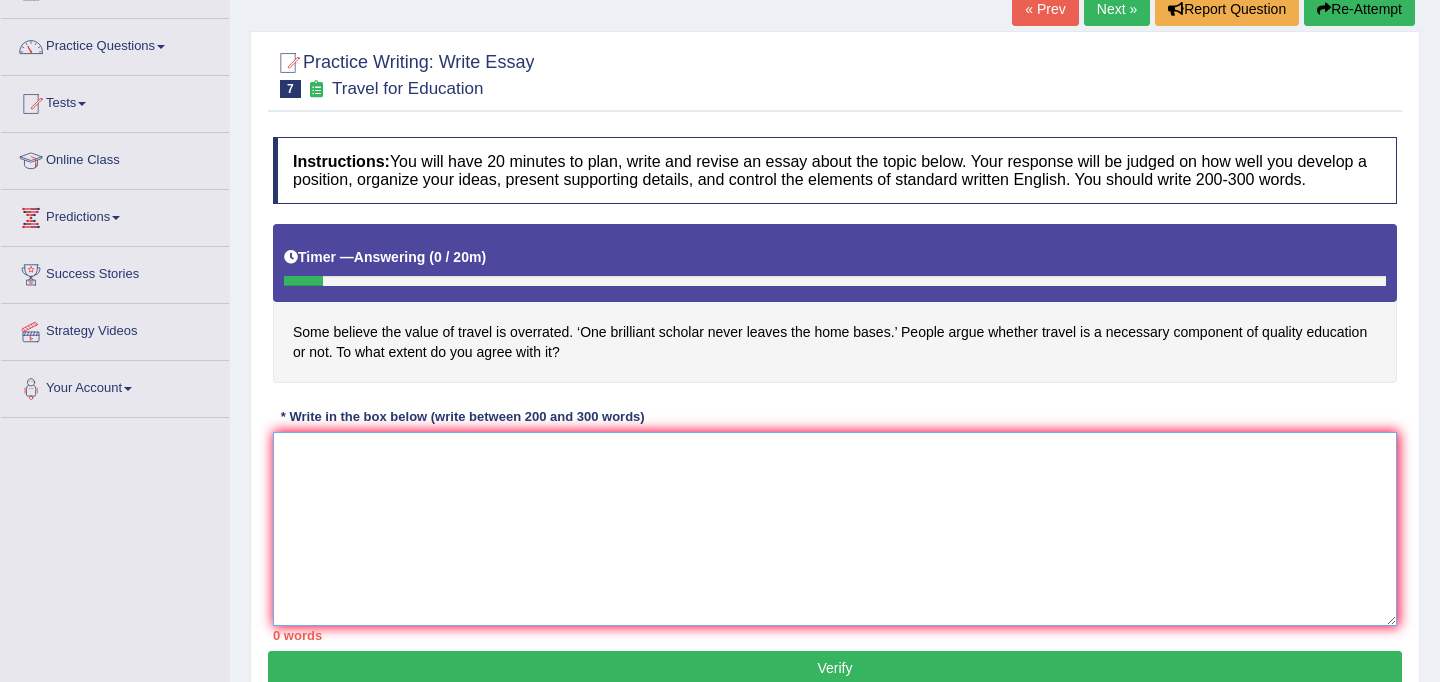 click at bounding box center [835, 529] 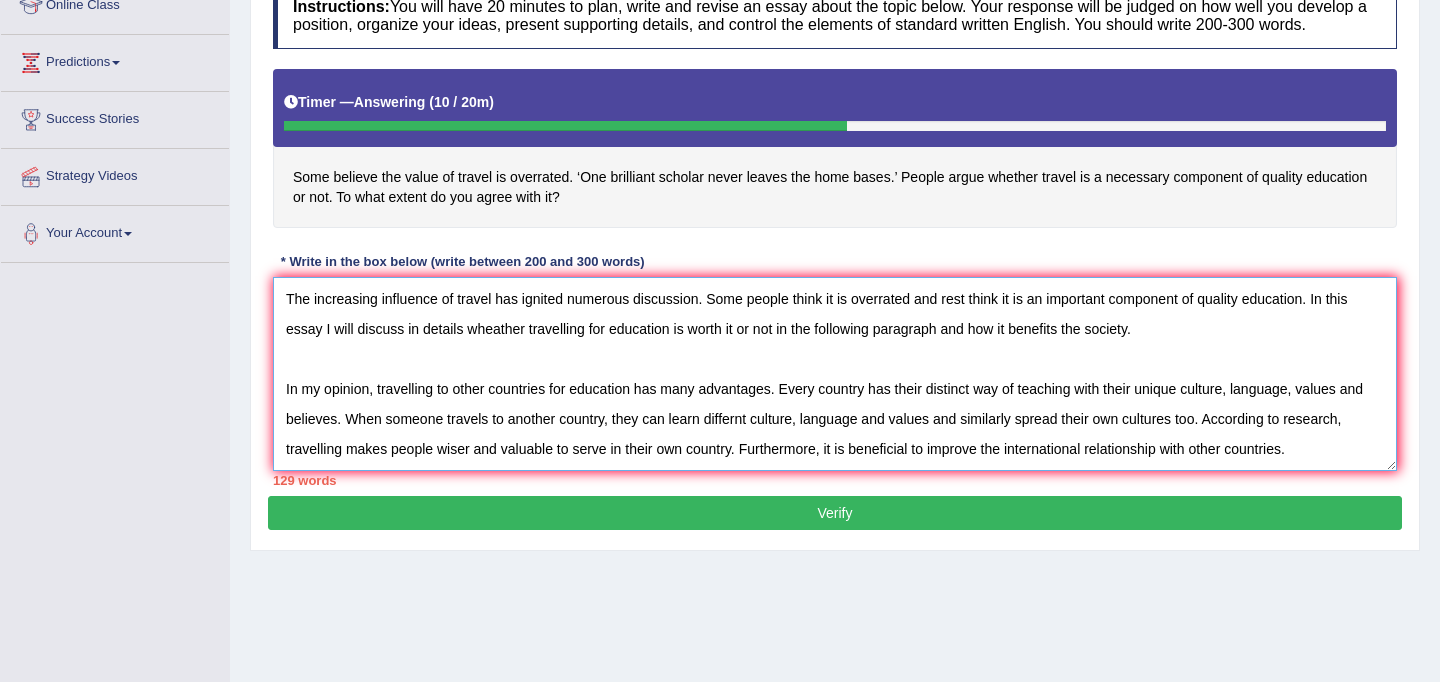scroll, scrollTop: 293, scrollLeft: 0, axis: vertical 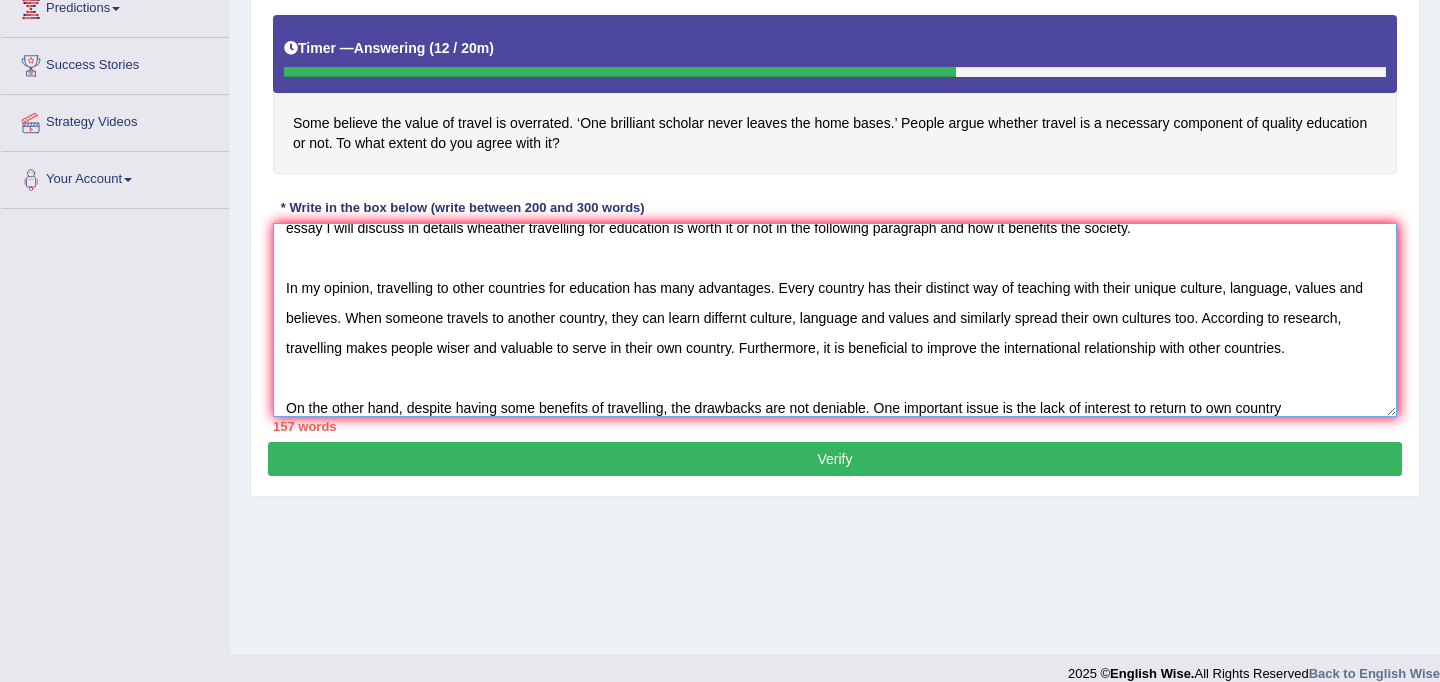 click on "The increasing influence of travel has ignited numerous discussion. Some people think it is overrated and rest think it is an important component of quality education. In this essay I will discuss in details wheather travelling for education is worth it or not in the following paragraph and how it benefits the society.
In my opinion, travelling to other countries for education has many advantages. Every country has their distinct way of teaching with their unique culture, language, values and believes. When someone travels to another country, they can learn differnt culture, language and values and similarly spread their own cultures too. According to research, travelling makes people wiser and valuable to serve in their own country. Furthermore, it is beneficial to improve the international relationship with other countries.
On the other hand, despite having some benefits of travelling, the drawbacks are not deniable. One important issue is the lack of interest to return to own country" at bounding box center [835, 320] 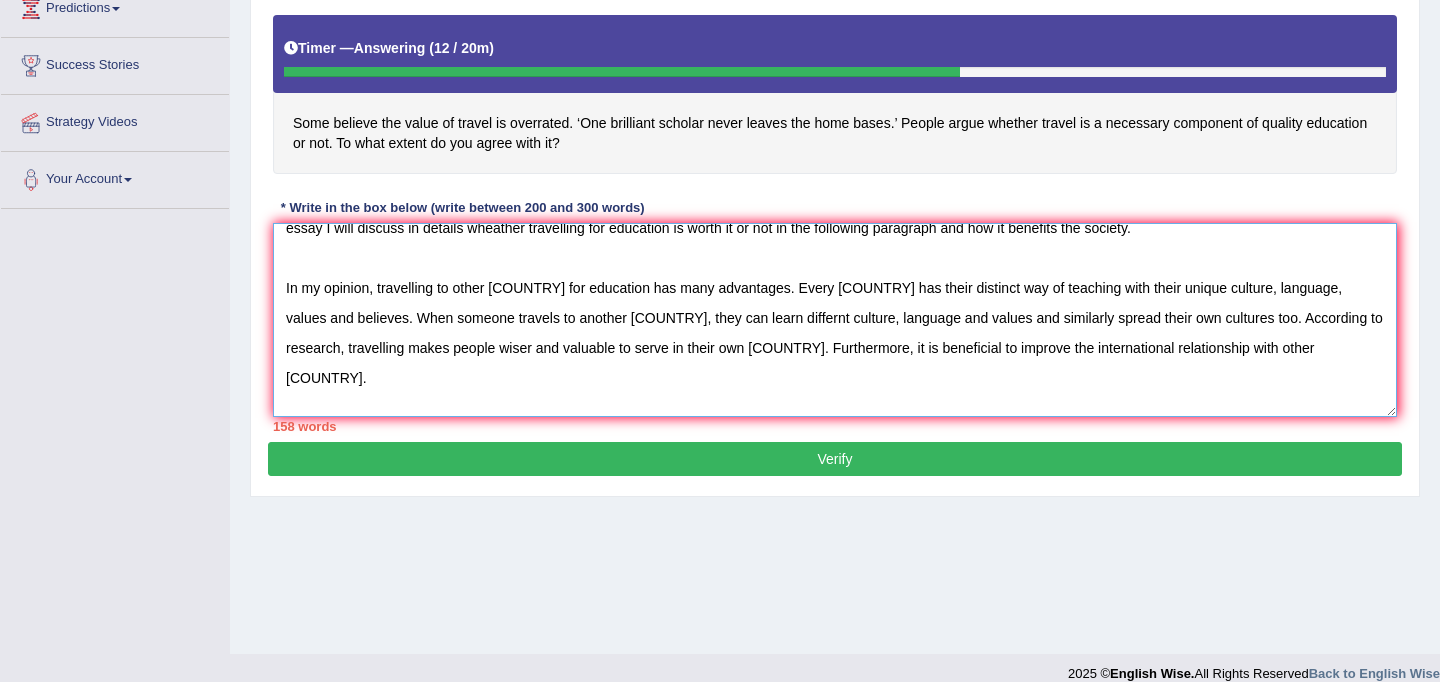click on "The increasing influence of travel has ignited numerous discussion. Some people think it is overrated and rest think it is an important component of quality education. In this essay I will discuss in details wheather travelling for education is worth it or not in the following paragraph and how it benefits the society.
In my opinion, travelling to other [COUNTRY] for education has many advantages. Every [COUNTRY] has their distinct way of teaching with their unique culture, language, values and believes. When someone travels to another [COUNTRY], they can learn differnt culture, language and values and similarly spread their own cultures too. According to research, travelling makes people wiser and valuable to serve in their own [COUNTRY]. Furthermore, it is beneficial to improve the international relationship with other [COUNTRY].
On the other hand, despite having some benefits of travelling, the drawbacks are not deniable. One important issue is the lack of interest to return back to own [COUNTRY]" at bounding box center [835, 320] 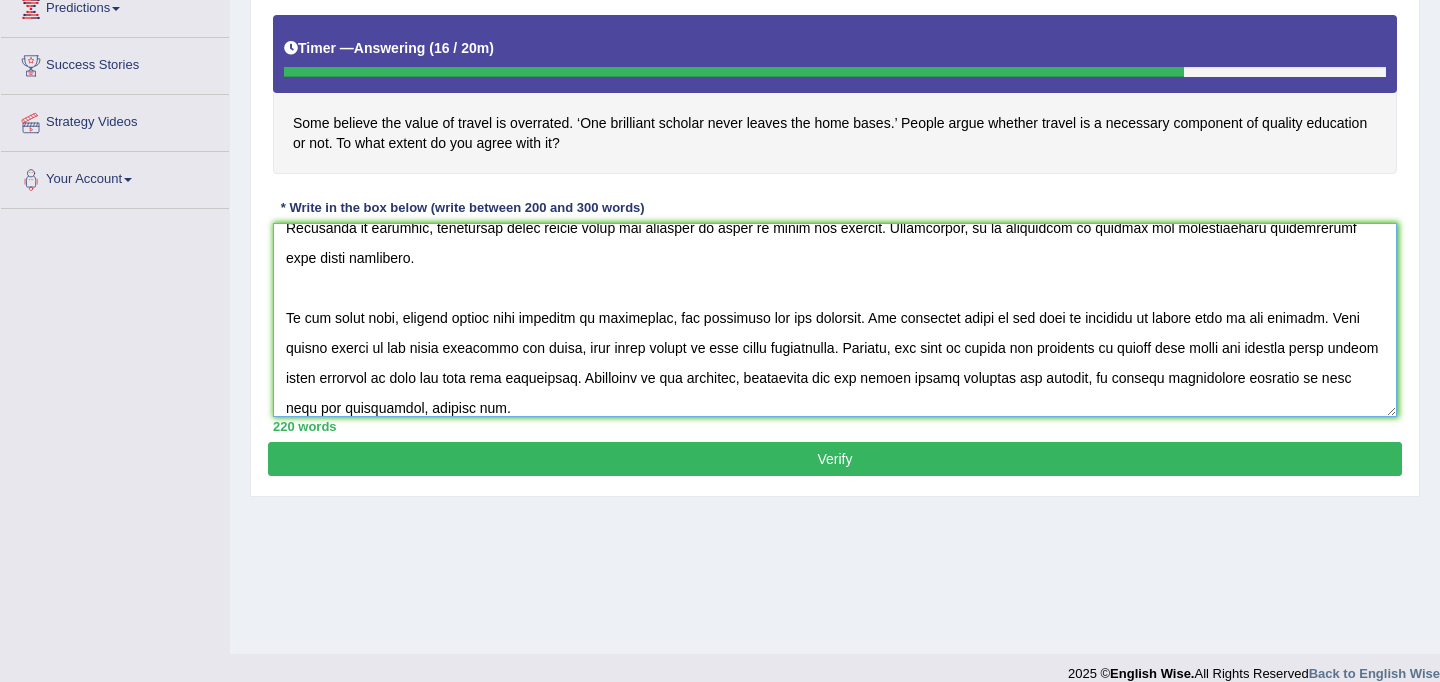 scroll, scrollTop: 197, scrollLeft: 0, axis: vertical 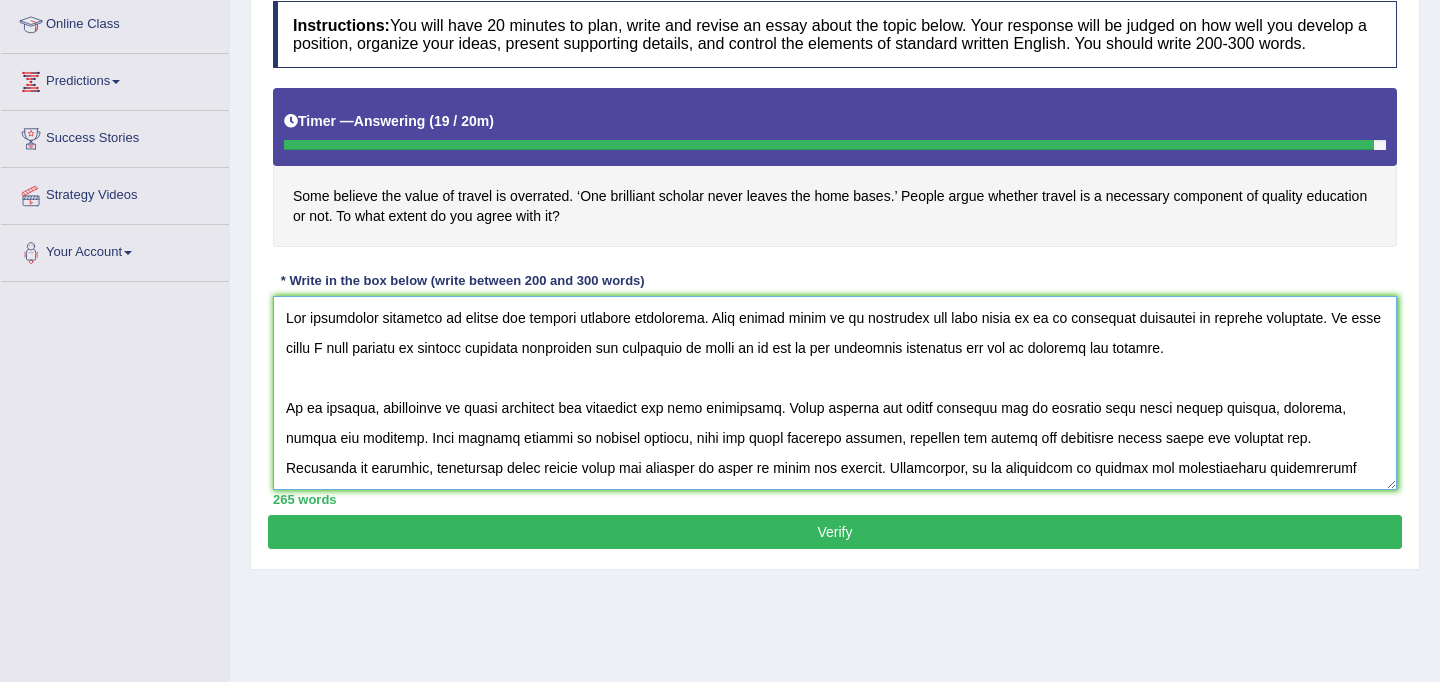 click at bounding box center (835, 393) 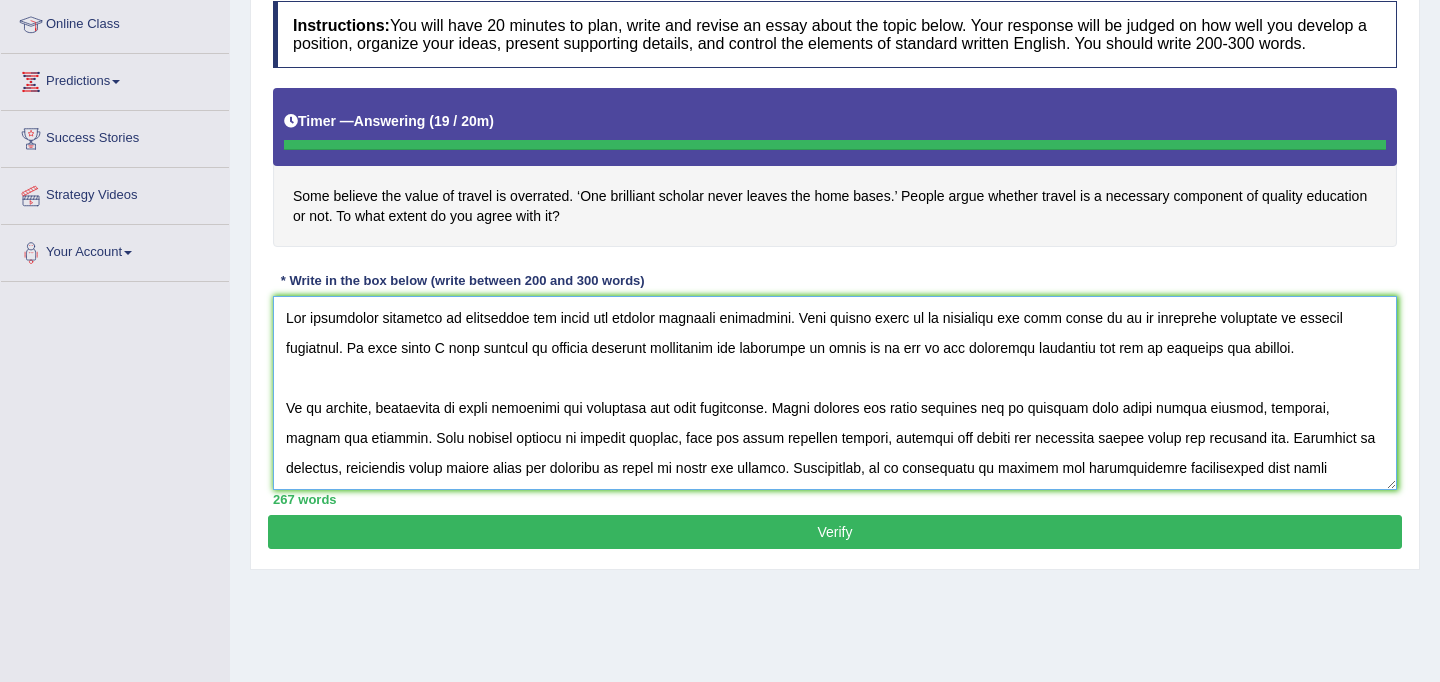 type on "The increasing influence of travelling for study has ignited numerous discussion. Some people think it is overrated and rest think it is an important component of quality education. In this essay I will discuss in details wheather travelling for education is worth it or not in the following paragraph and how it benefits the society.
In my opinion, travelling to other countries for education has many advantages. Every country has their distinct way of teaching with their unique culture, language, values and believes. When someone travels to another country, they can learn differnt culture, language and values and similarly spread their own cultures too. According to research, travelling makes people wiser and valuable to serve in their own country. Furthermore, it is beneficial to improve the international relationship with other countries.
On the other hand, despite having some benefits of travelling, the drawbacks are not deniable. One important issue is the lack of interest to return back to own count..." 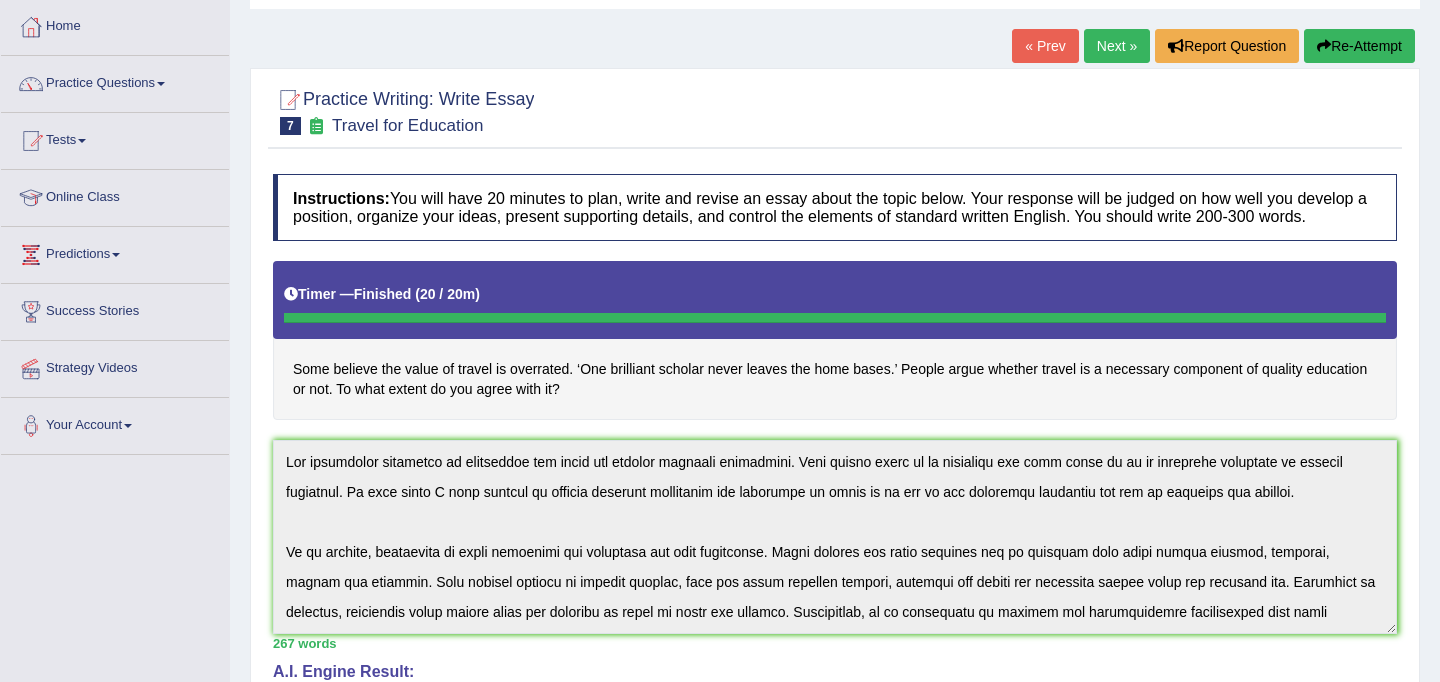 scroll, scrollTop: 101, scrollLeft: 0, axis: vertical 